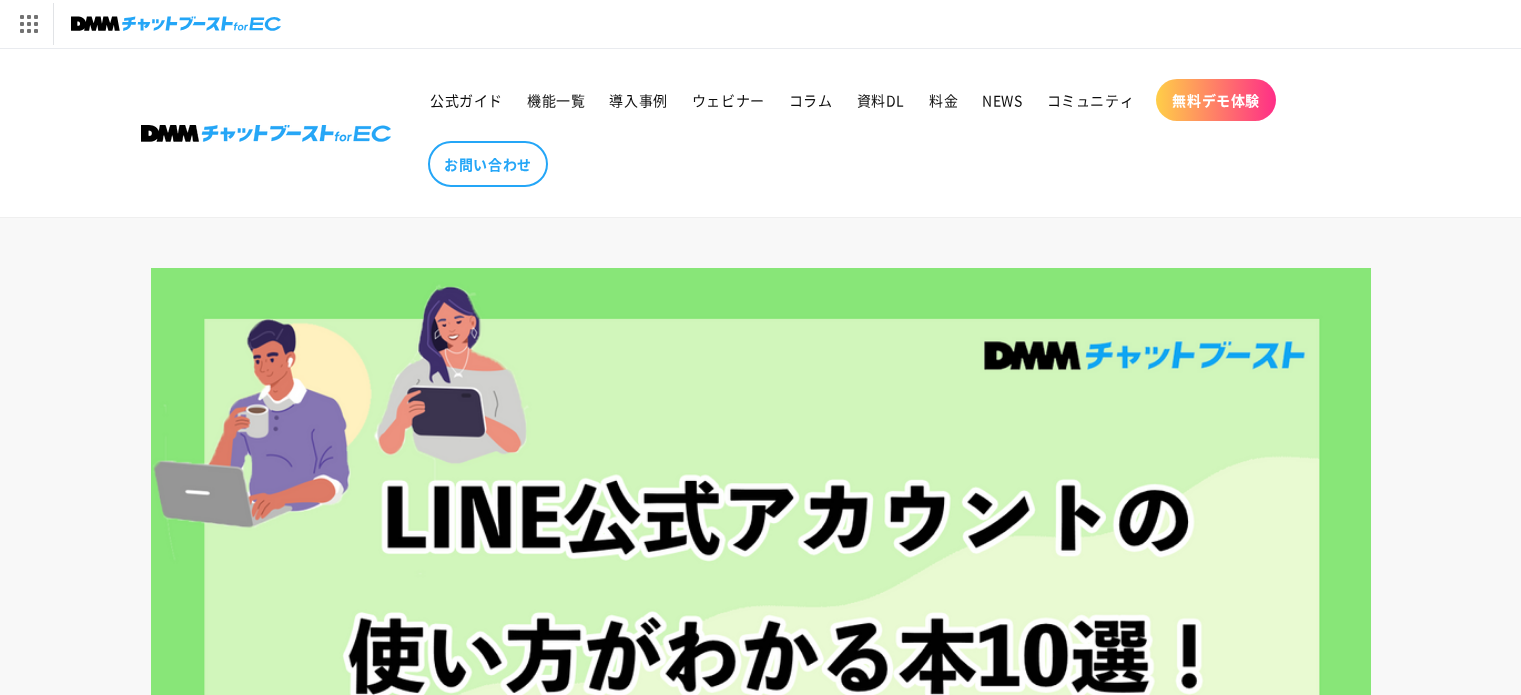 scroll, scrollTop: 1792, scrollLeft: 0, axis: vertical 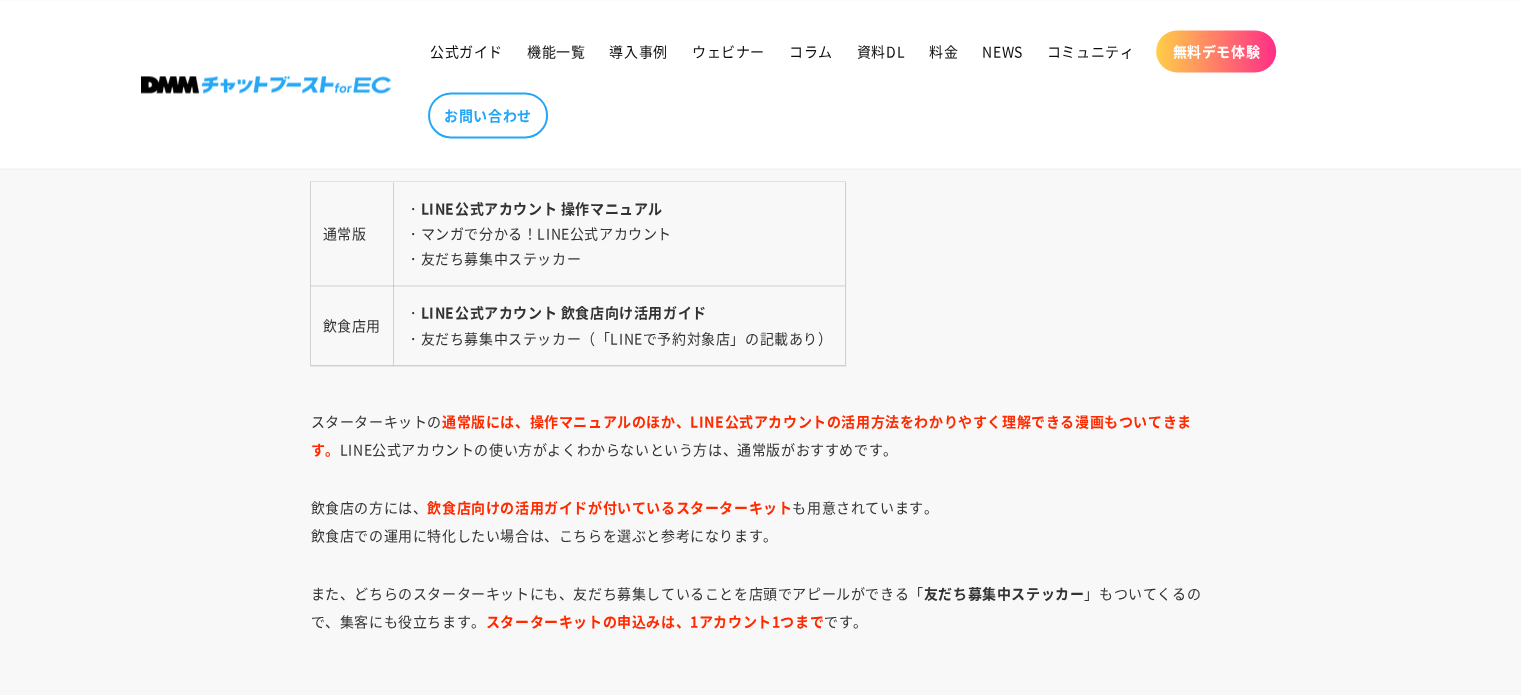 click on "LINE公式アカウントの使い方は、Web上だけでなく本で読みたいと思うことはありませんか？
PCやスマホ上で検索をしてサイトを見るのは、作業をしながらでは確認しづらいですよね。 LINE公式アカウントの使い方が手元の本で確認できれば、PCやスマホで作業をしながら使い方を確認できて便利です。
この記事では、 LINE公式アカウントの使い方がわかる公式マニュアル や、 おすすめの本 について紹介します。
DMMチャットブーストでは LINE公式アカウント に関する記事もございますので、ぜひご覧ください。
LINE公式アカウントは使い方の公式マニュアル本がある
公式マニュアルは自分でDLもできる
スターターキットの申し込みでマニュアル本が貰える
by" at bounding box center (761, 10648) 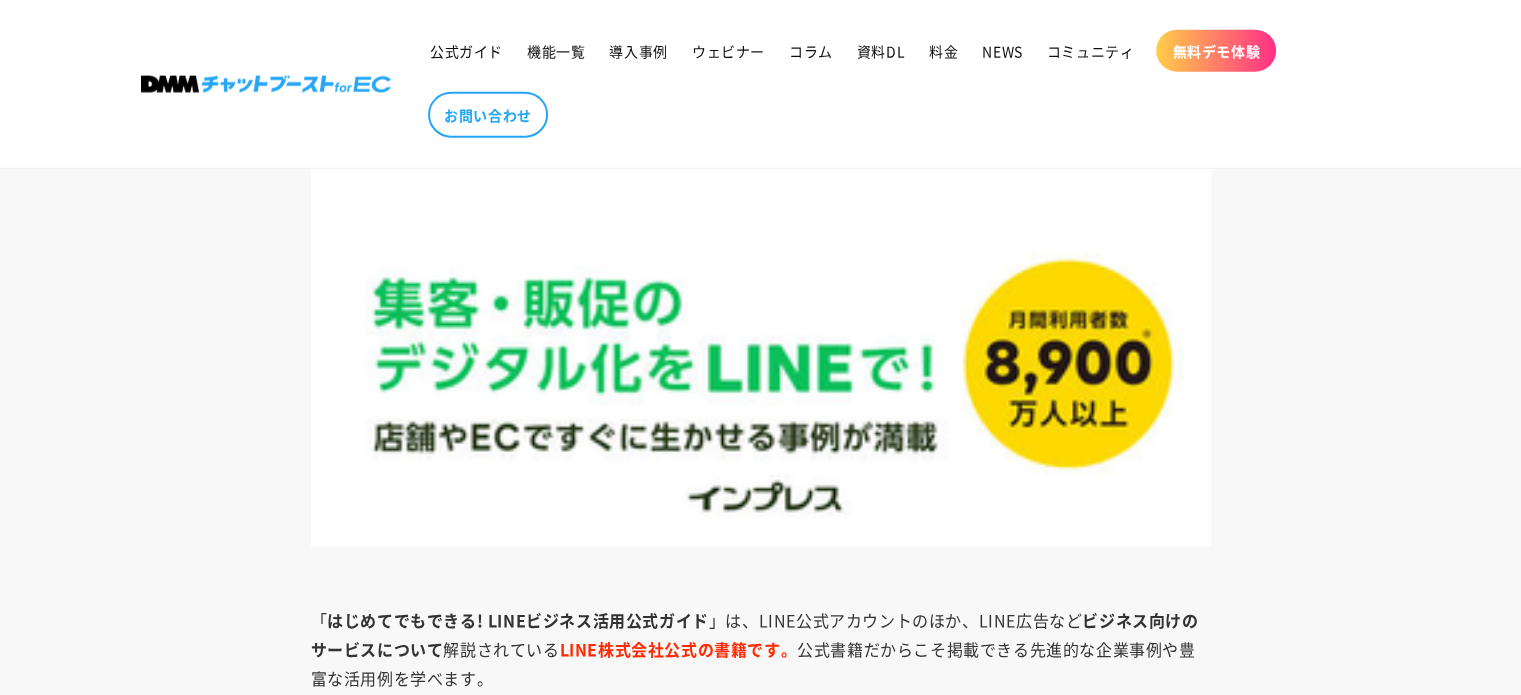 scroll, scrollTop: 5125, scrollLeft: 0, axis: vertical 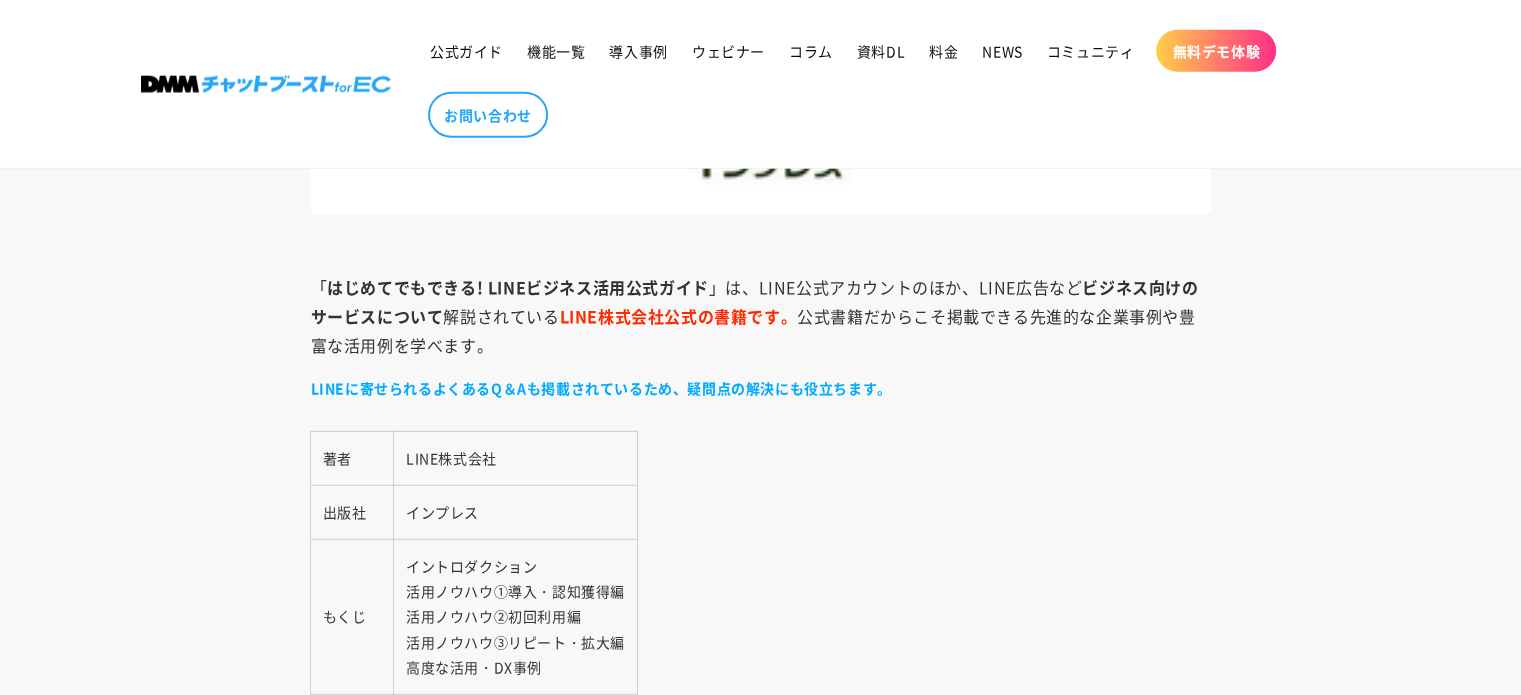 click on "LINEに寄せられるよくあるQ＆Aも掲載されているため、疑問点の解決にも役立ちます。" at bounding box center [761, 388] 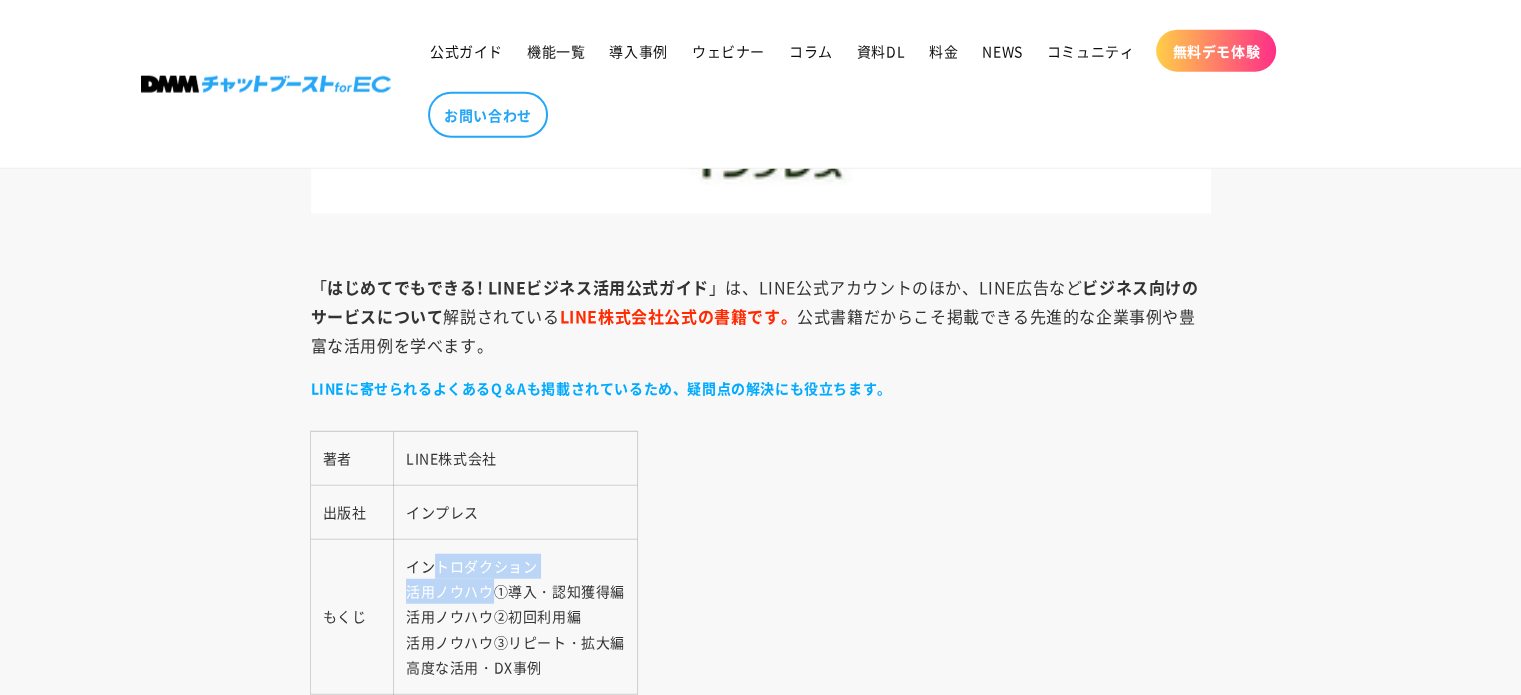 drag, startPoint x: 440, startPoint y: 561, endPoint x: 593, endPoint y: 585, distance: 154.87091 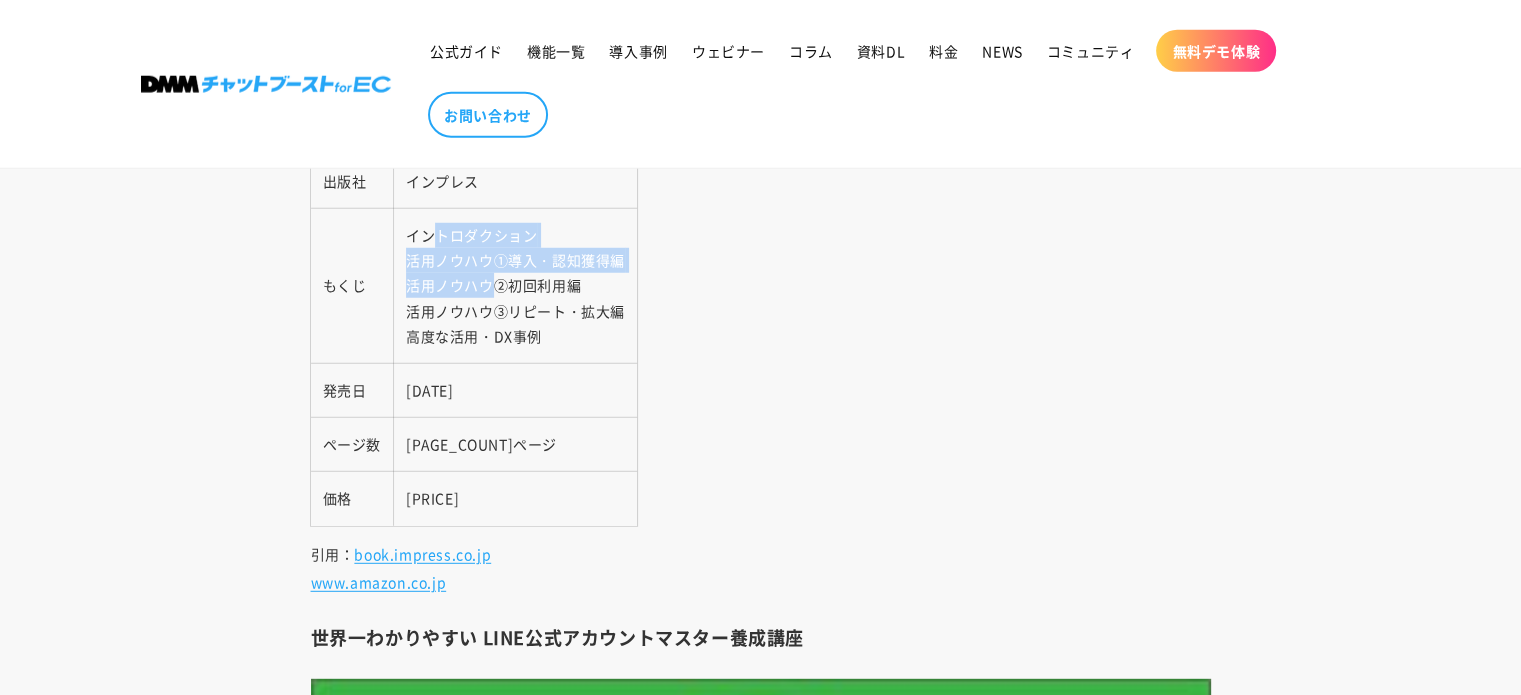 scroll, scrollTop: 5458, scrollLeft: 0, axis: vertical 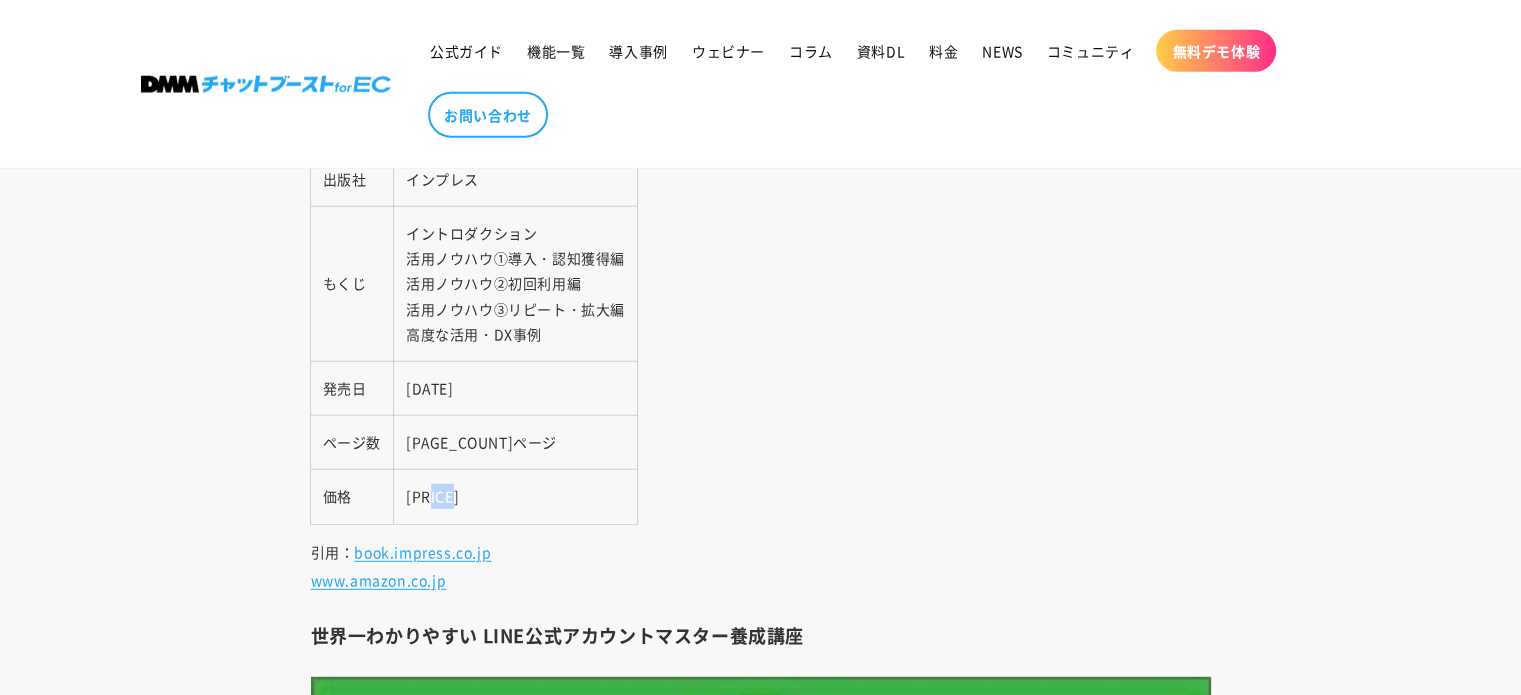 drag, startPoint x: 423, startPoint y: 494, endPoint x: 489, endPoint y: 503, distance: 66.61081 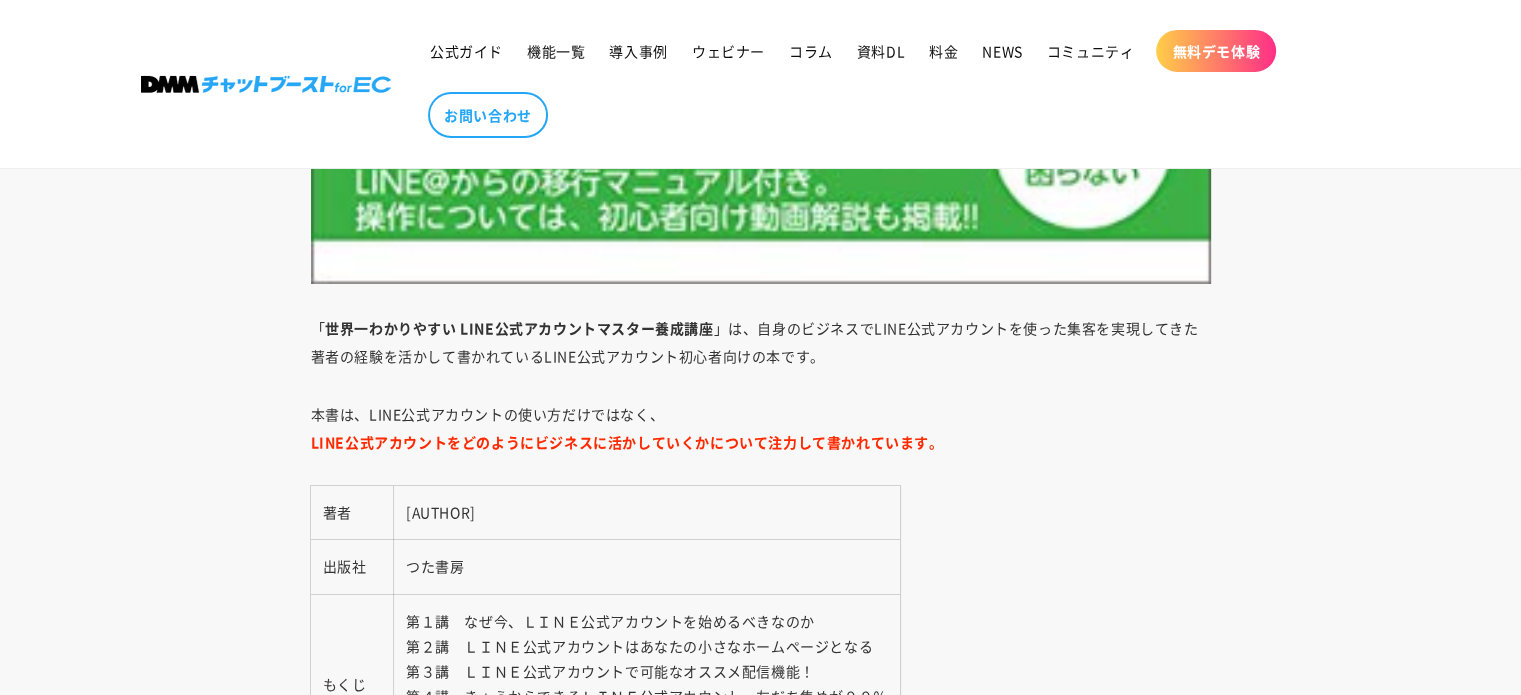 scroll, scrollTop: 7458, scrollLeft: 0, axis: vertical 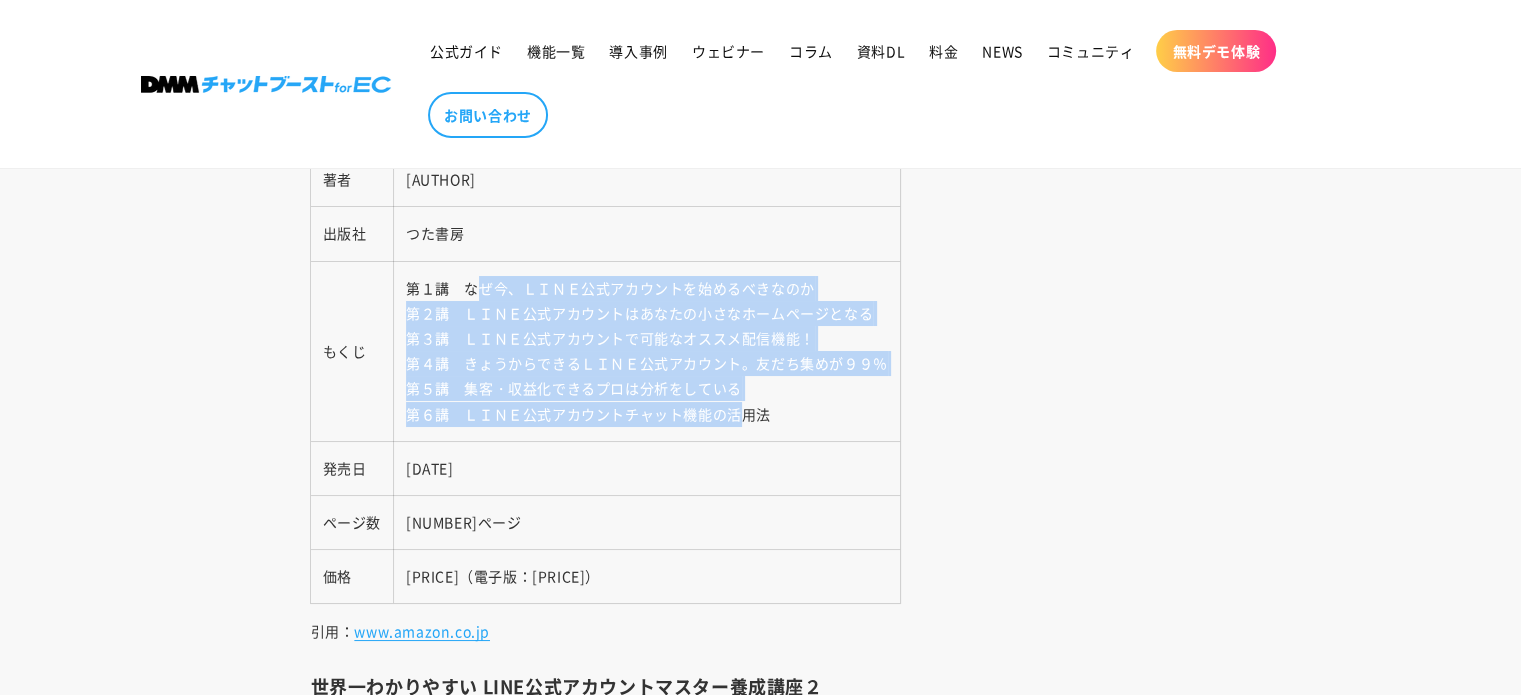 drag, startPoint x: 473, startPoint y: 280, endPoint x: 752, endPoint y: 411, distance: 308.22394 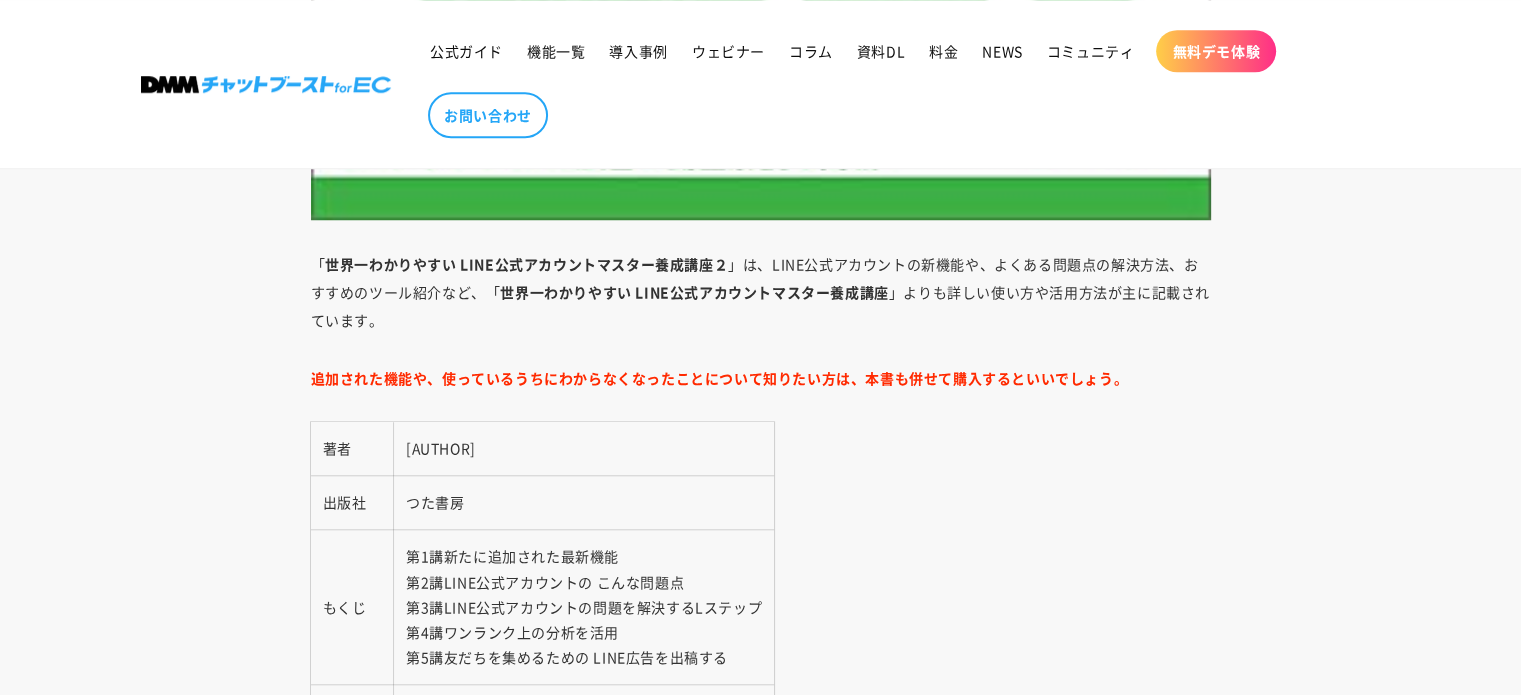 scroll, scrollTop: 9458, scrollLeft: 0, axis: vertical 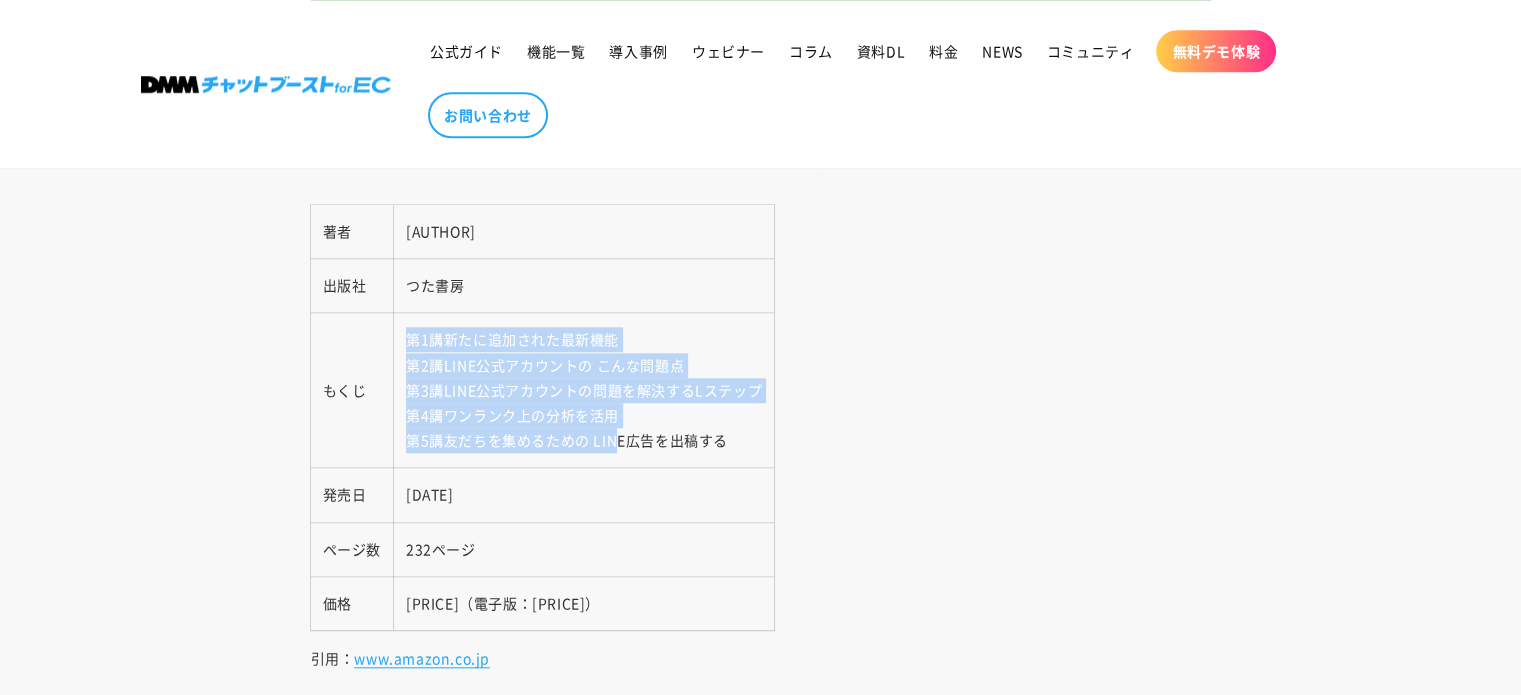 drag, startPoint x: 410, startPoint y: 335, endPoint x: 629, endPoint y: 447, distance: 245.97765 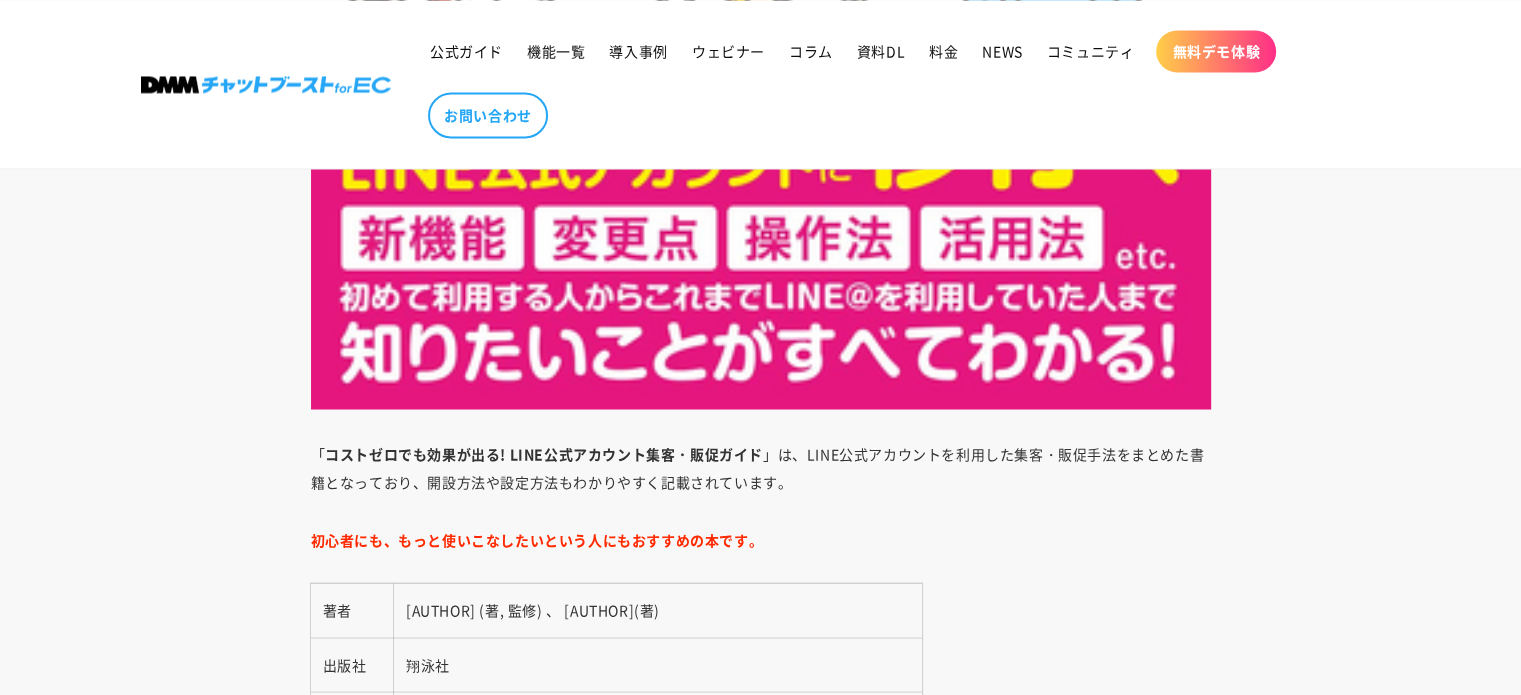 scroll, scrollTop: 11792, scrollLeft: 0, axis: vertical 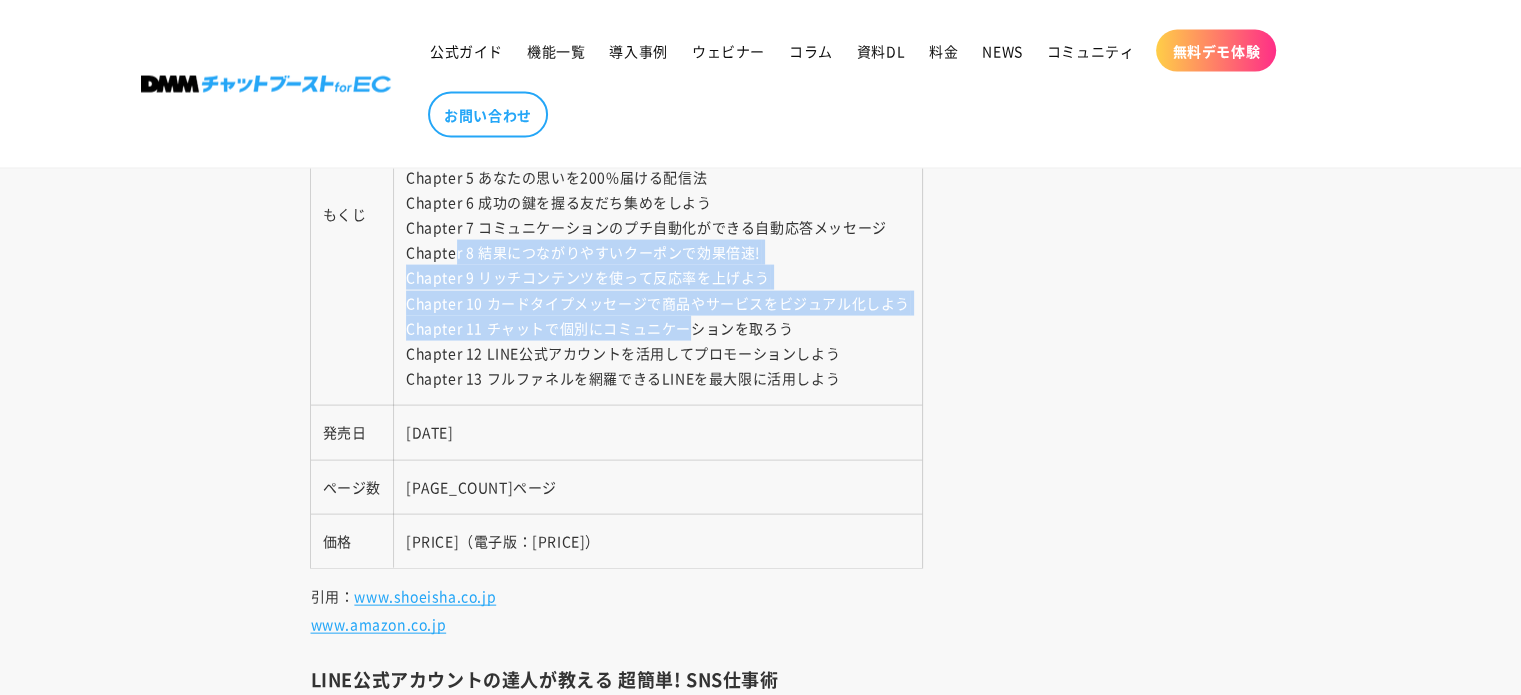 drag, startPoint x: 456, startPoint y: 257, endPoint x: 700, endPoint y: 311, distance: 249.90398 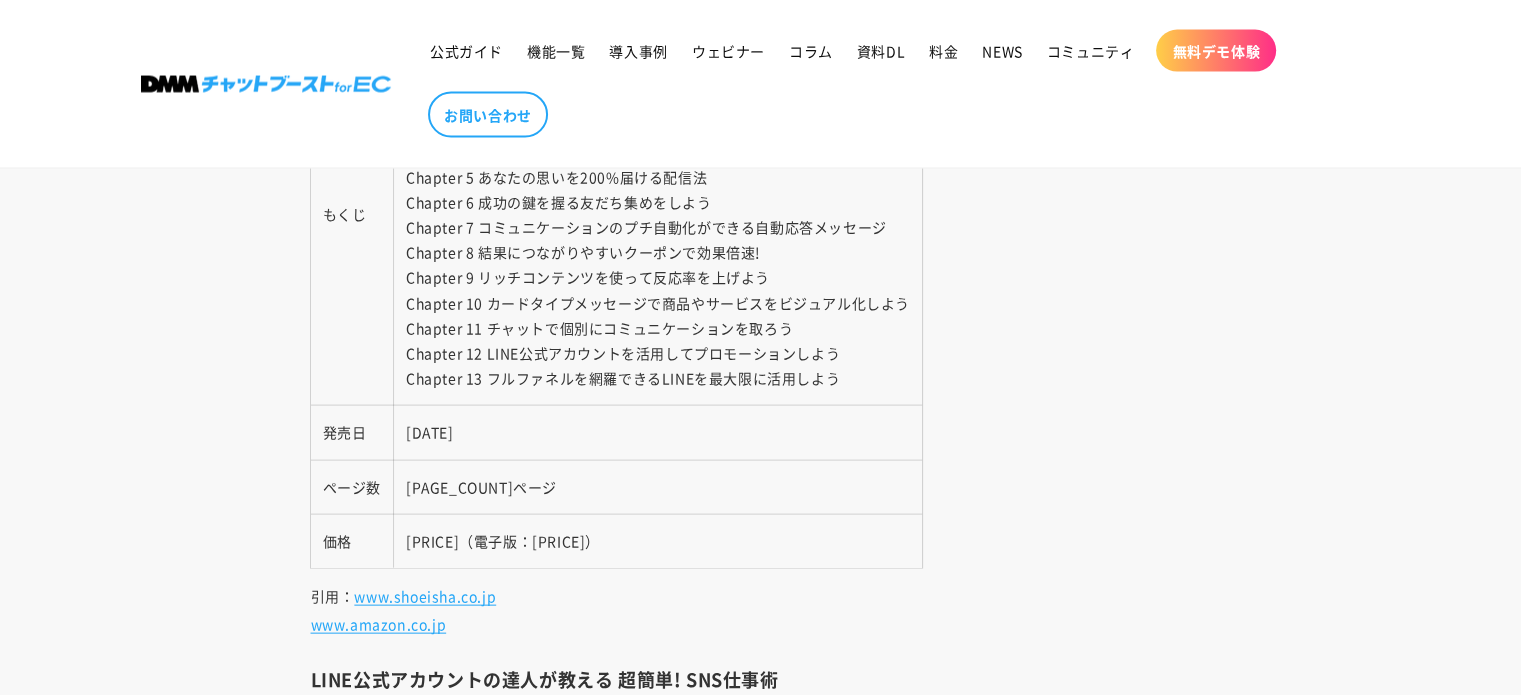 click on "Interview/LINE公式アカウント集客・販促成功事例 Chapter 1 O2Oプロモーションの切り札LINE Chapter 2 LINEを商用利用して売上高をアップする Chapter 3 LINE公式アカウントを開設・設定しよう  Chapter 4 タイムラインで友だち以外にも配信しよう Chapter 5 あなたの思いを200%届ける配信法 Chapter 6 成功の鍵を握る友だち集めをしよう Chapter 7 コミュニケーションのプチ自動化ができる自動応答メッセージ Chapter 8 結果につながりやすいクーポンで効果倍速! Chapter 9 リッチコンテンツを使って反応率を上げよう Chapter 10 カードタイプメッセージで商品やサービスをビジュアル化しよう Chapter 11 チャットで個別にコミュニケーションを取ろう Chapter 12 LINE公式アカウントを活用してプロモーションしよう Chapter 13 フルファネルを網羅できるLINEを最大限に活用しよう" at bounding box center [657, 215] 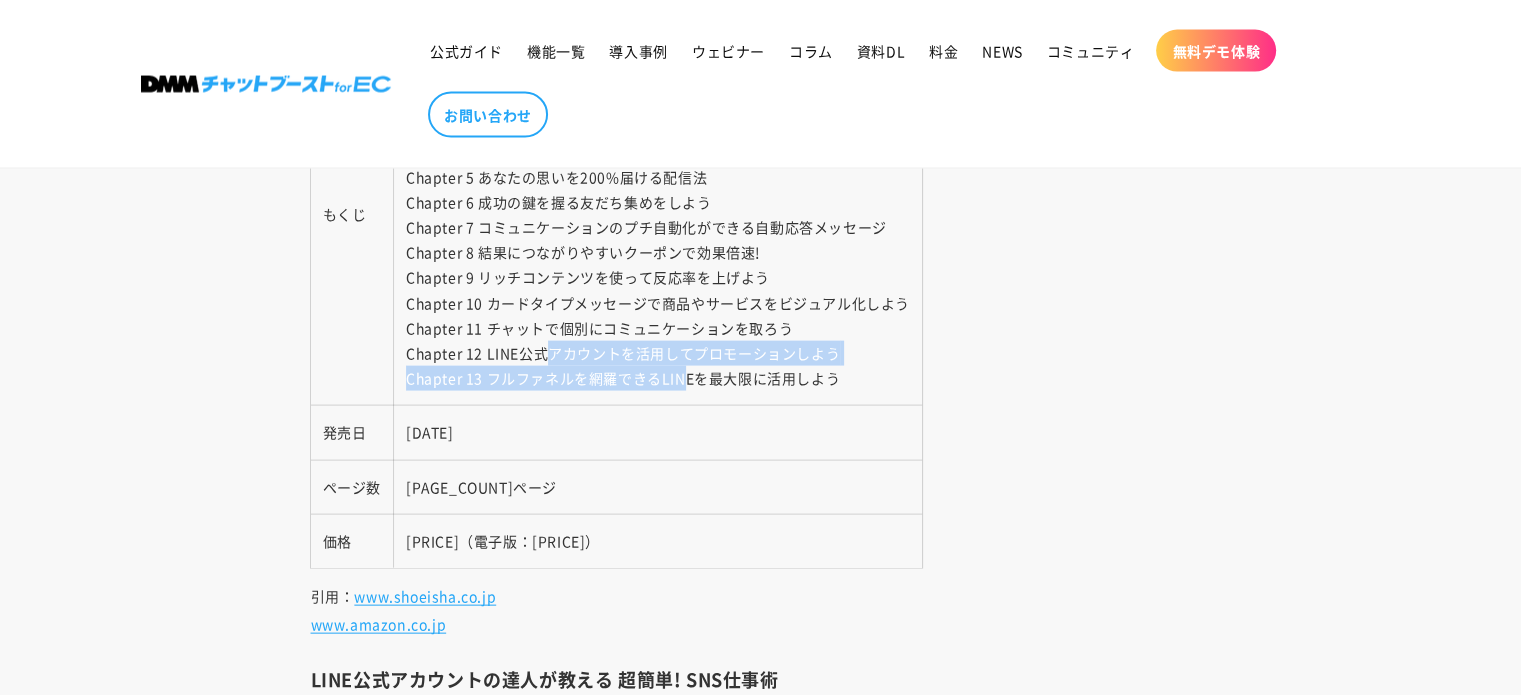 drag, startPoint x: 543, startPoint y: 347, endPoint x: 714, endPoint y: 368, distance: 172.28465 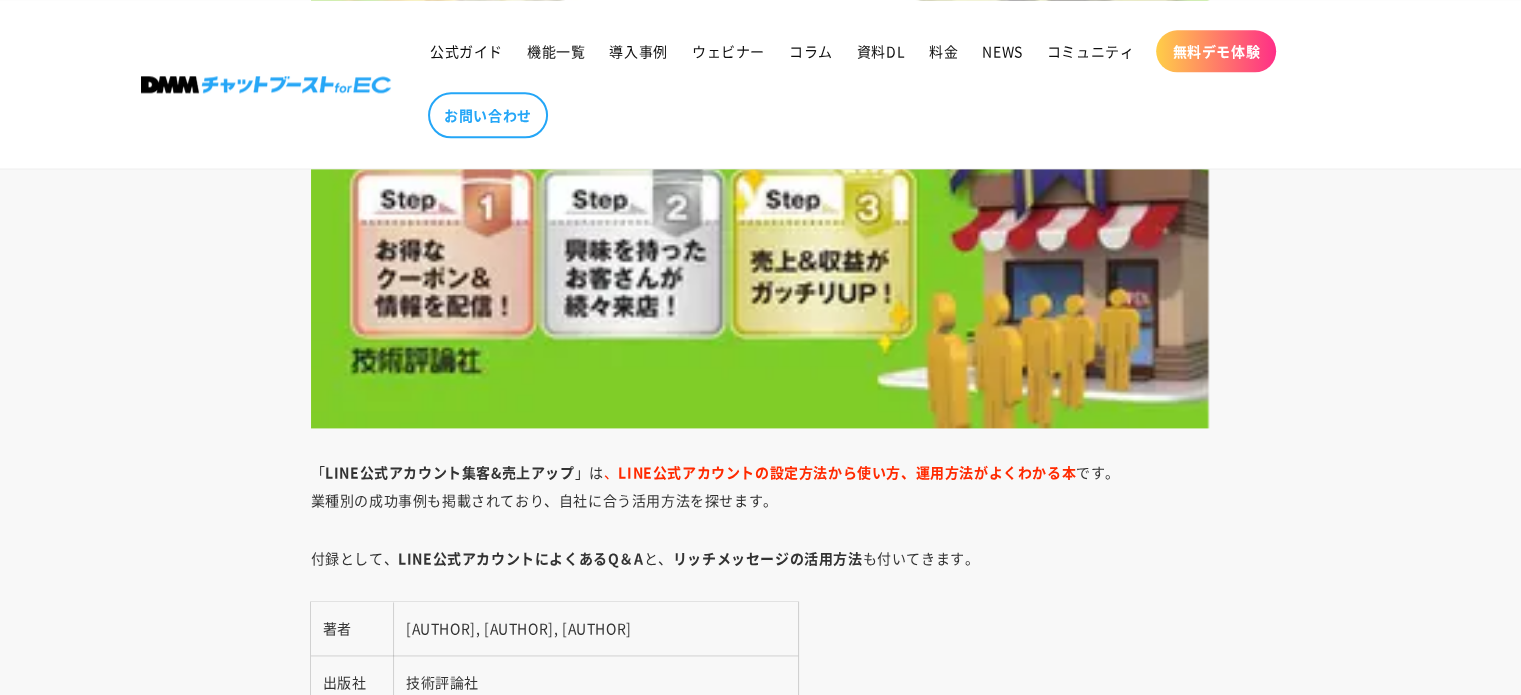 scroll, scrollTop: 18125, scrollLeft: 0, axis: vertical 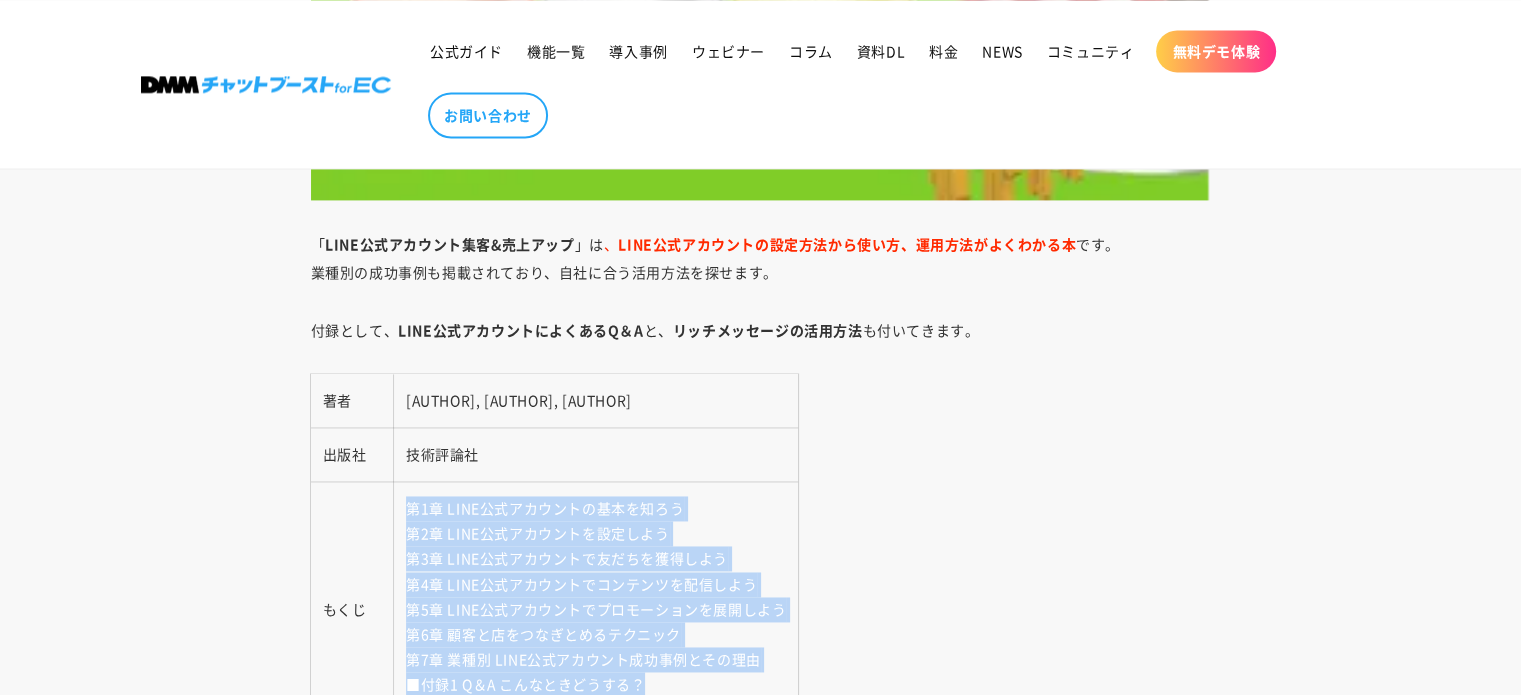 drag, startPoint x: 418, startPoint y: 495, endPoint x: 778, endPoint y: 683, distance: 406.133 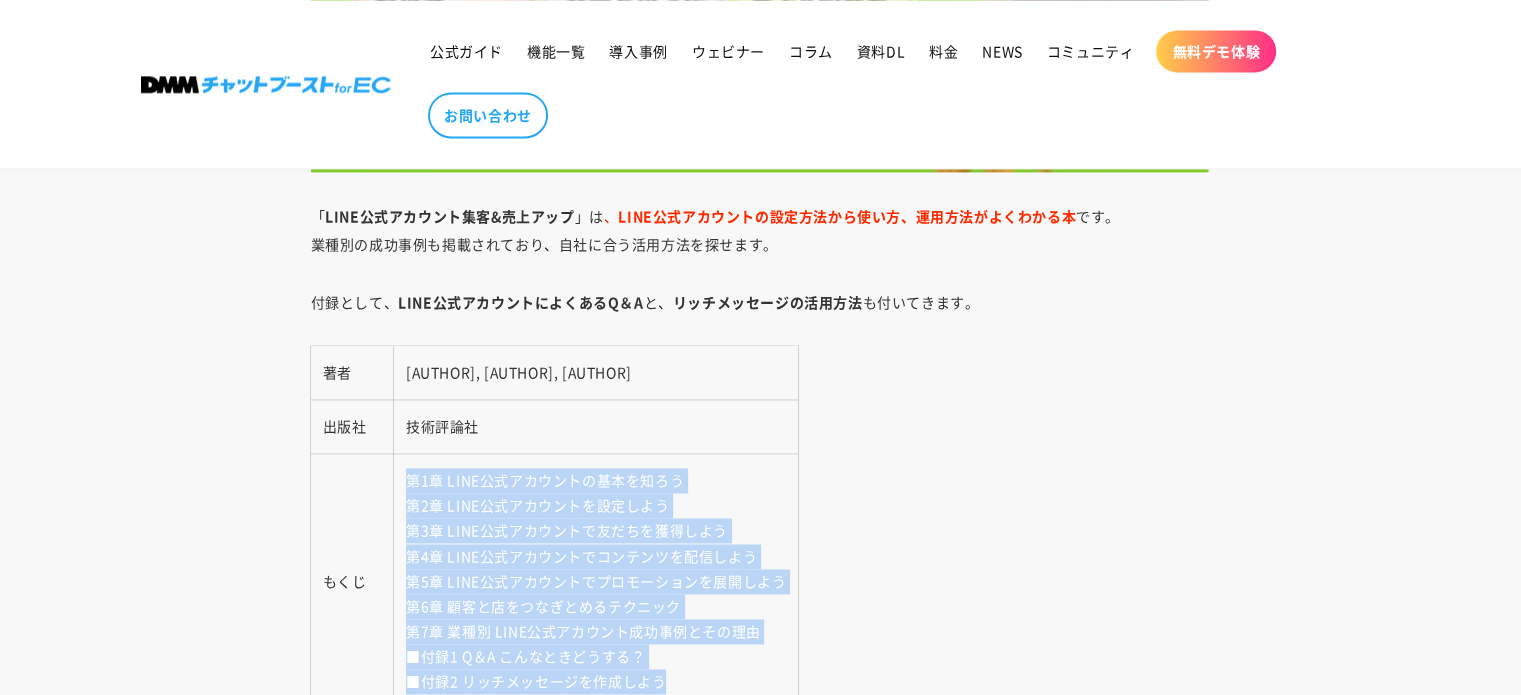 scroll, scrollTop: 18486, scrollLeft: 0, axis: vertical 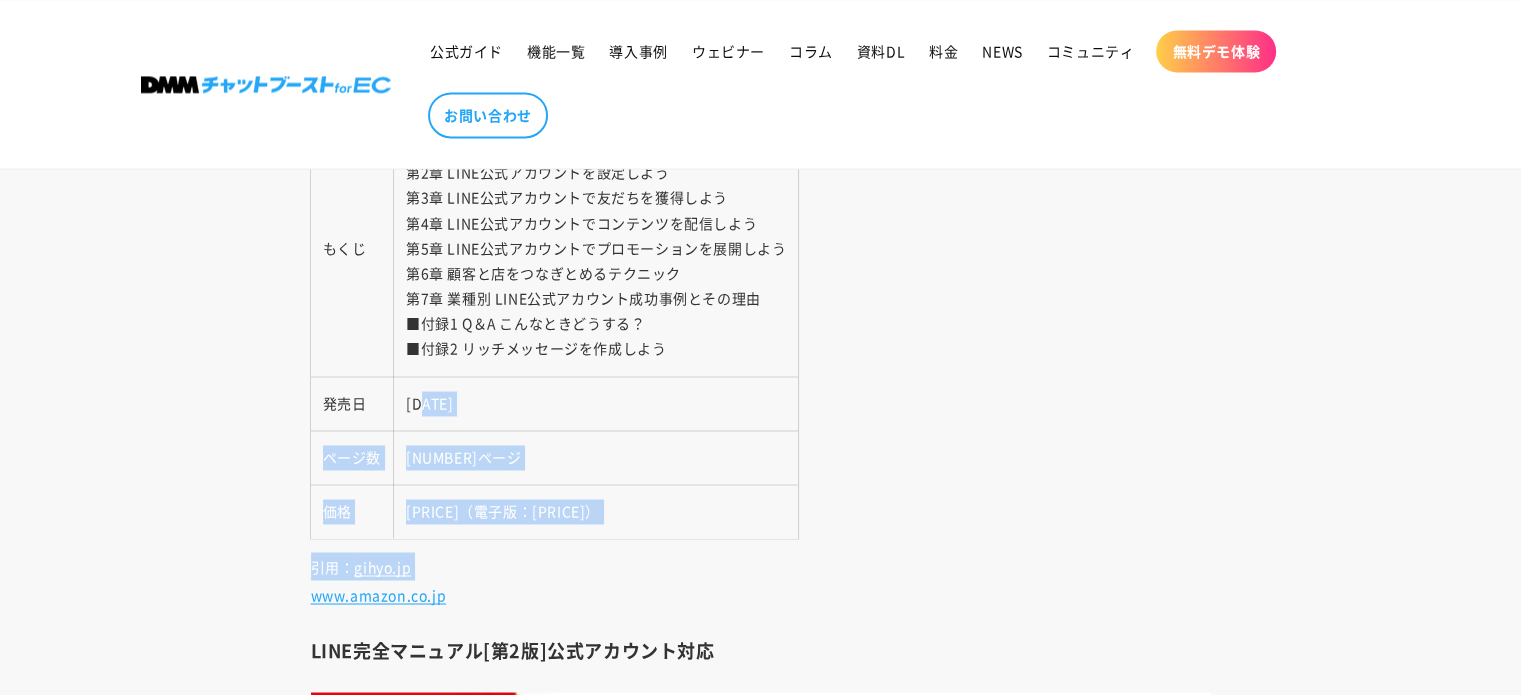 drag, startPoint x: 424, startPoint y: 392, endPoint x: 568, endPoint y: 536, distance: 203.64676 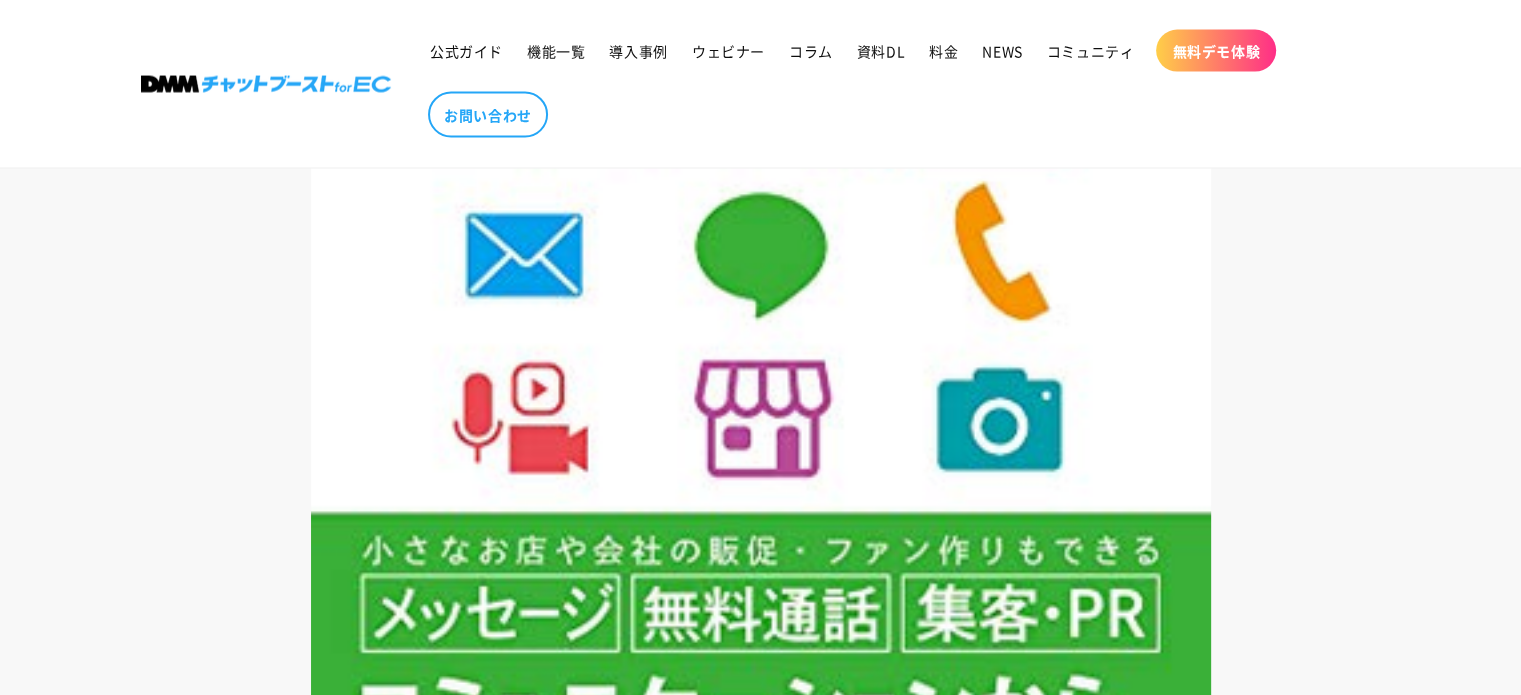 scroll, scrollTop: 20153, scrollLeft: 0, axis: vertical 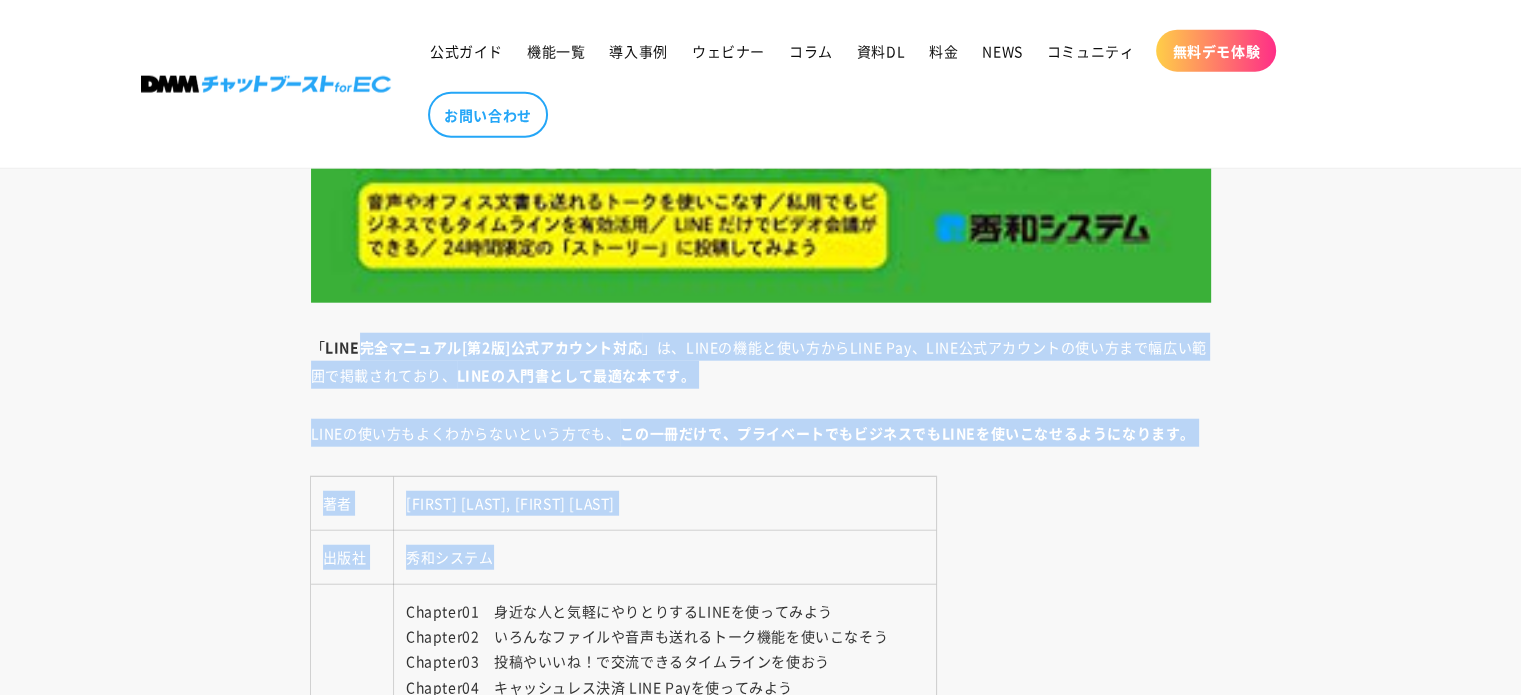 drag, startPoint x: 361, startPoint y: 323, endPoint x: 873, endPoint y: 556, distance: 562.5238 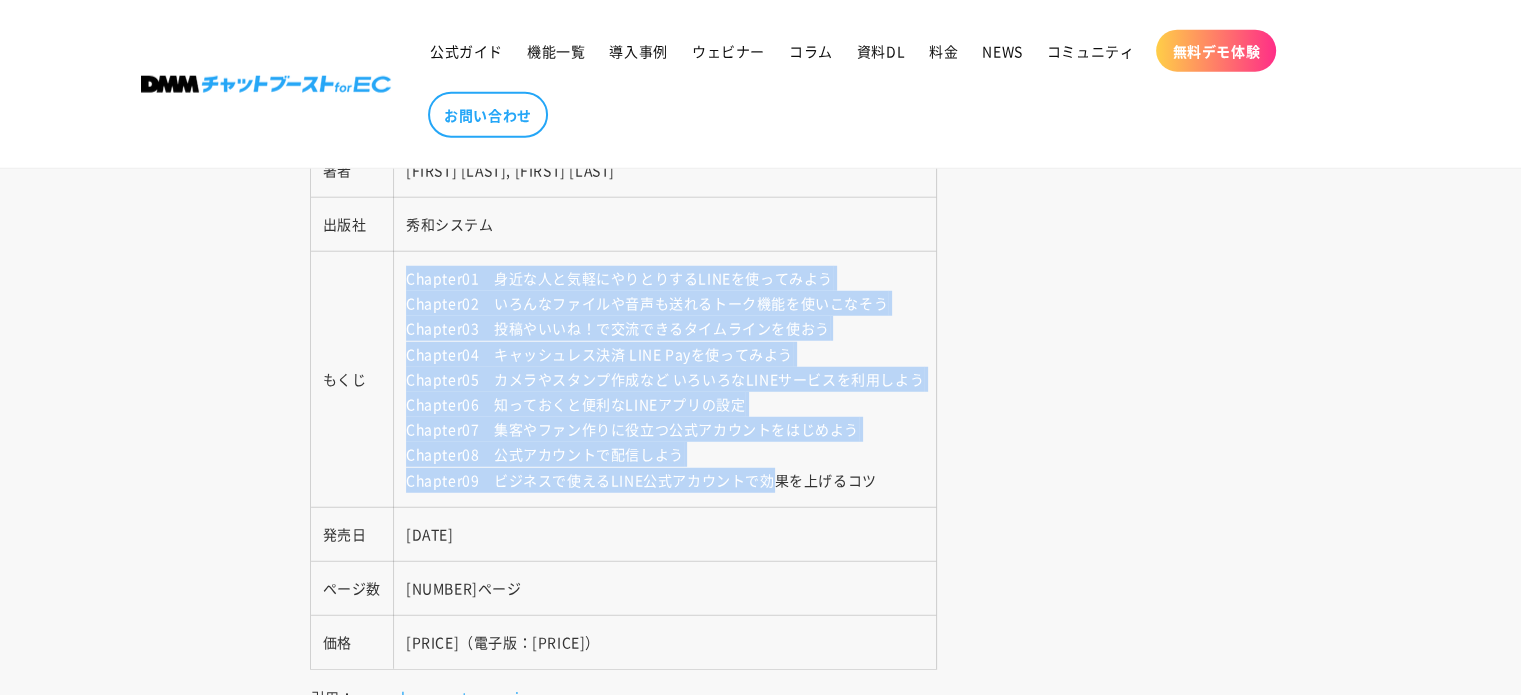 drag, startPoint x: 399, startPoint y: 259, endPoint x: 768, endPoint y: 480, distance: 430.1186 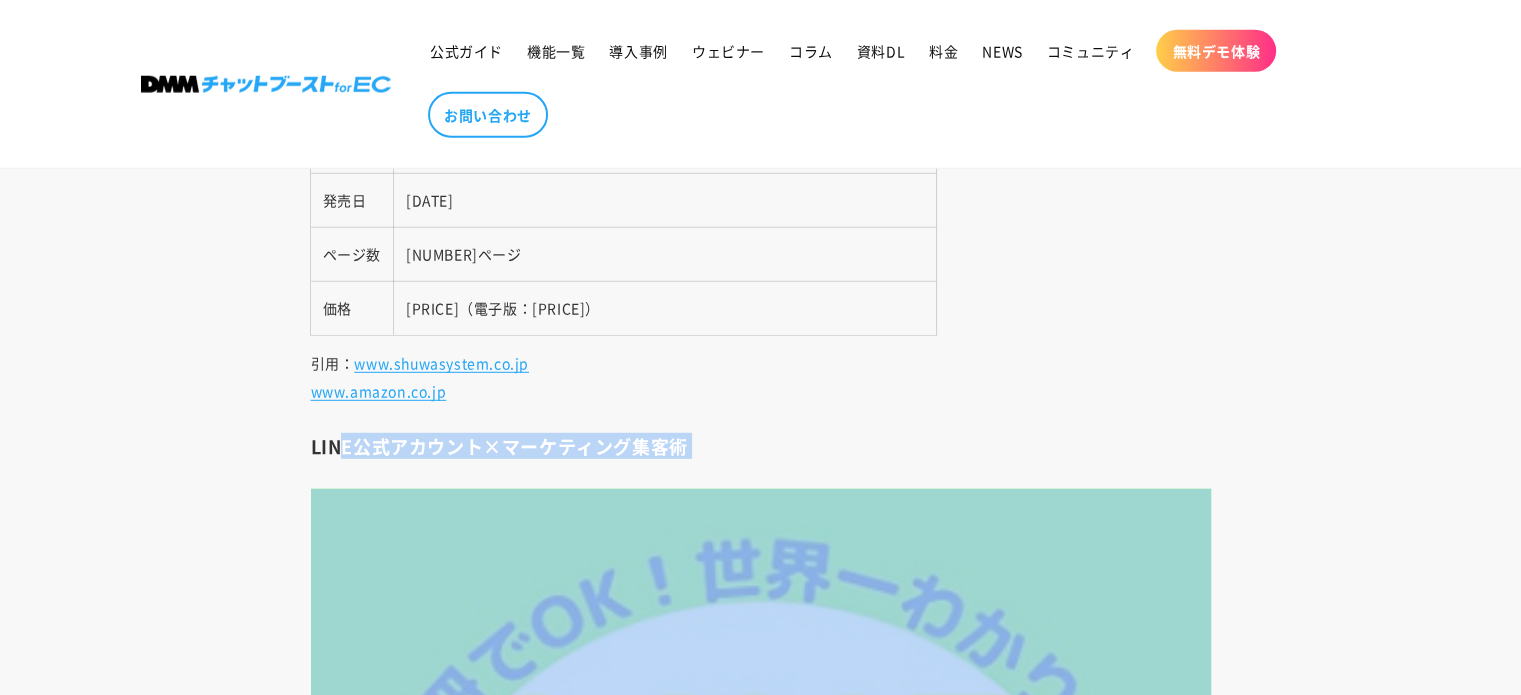 drag, startPoint x: 338, startPoint y: 430, endPoint x: 664, endPoint y: 434, distance: 326.02454 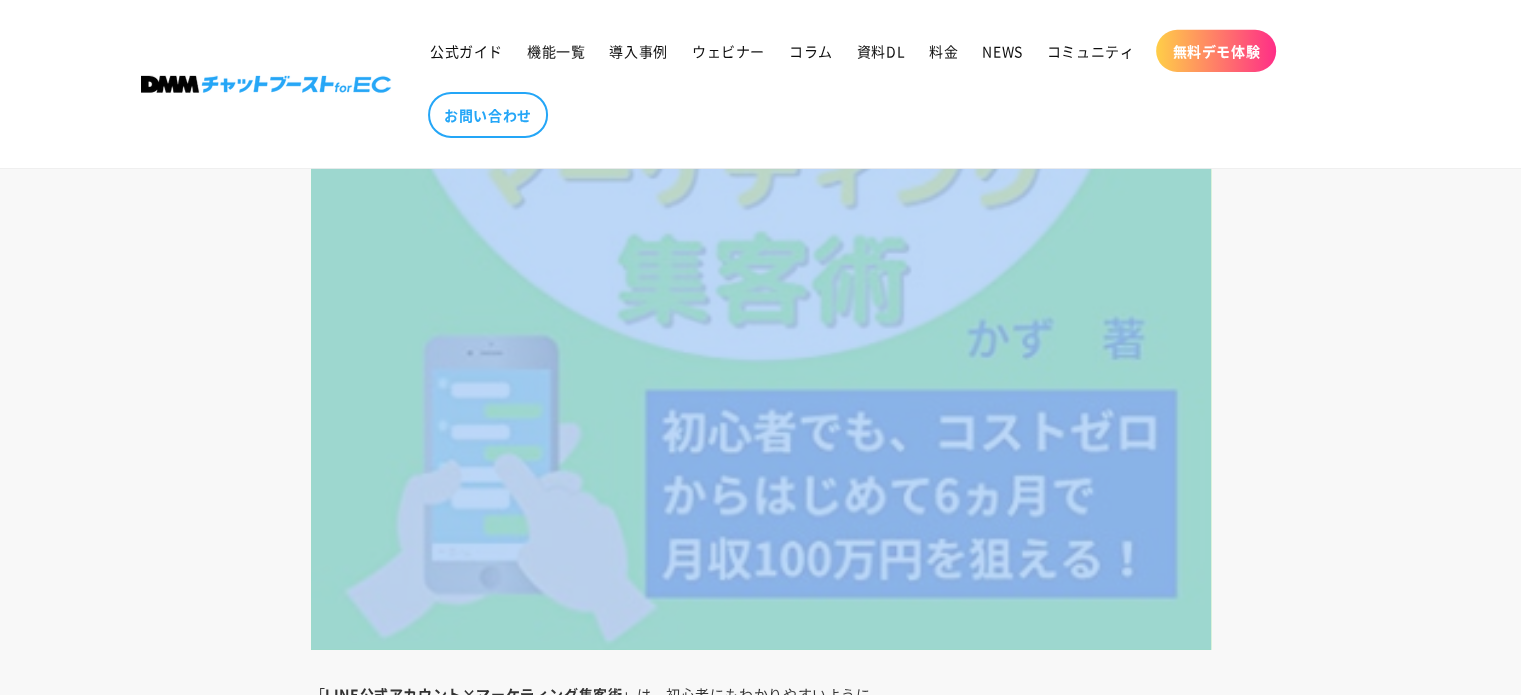 scroll, scrollTop: 22486, scrollLeft: 0, axis: vertical 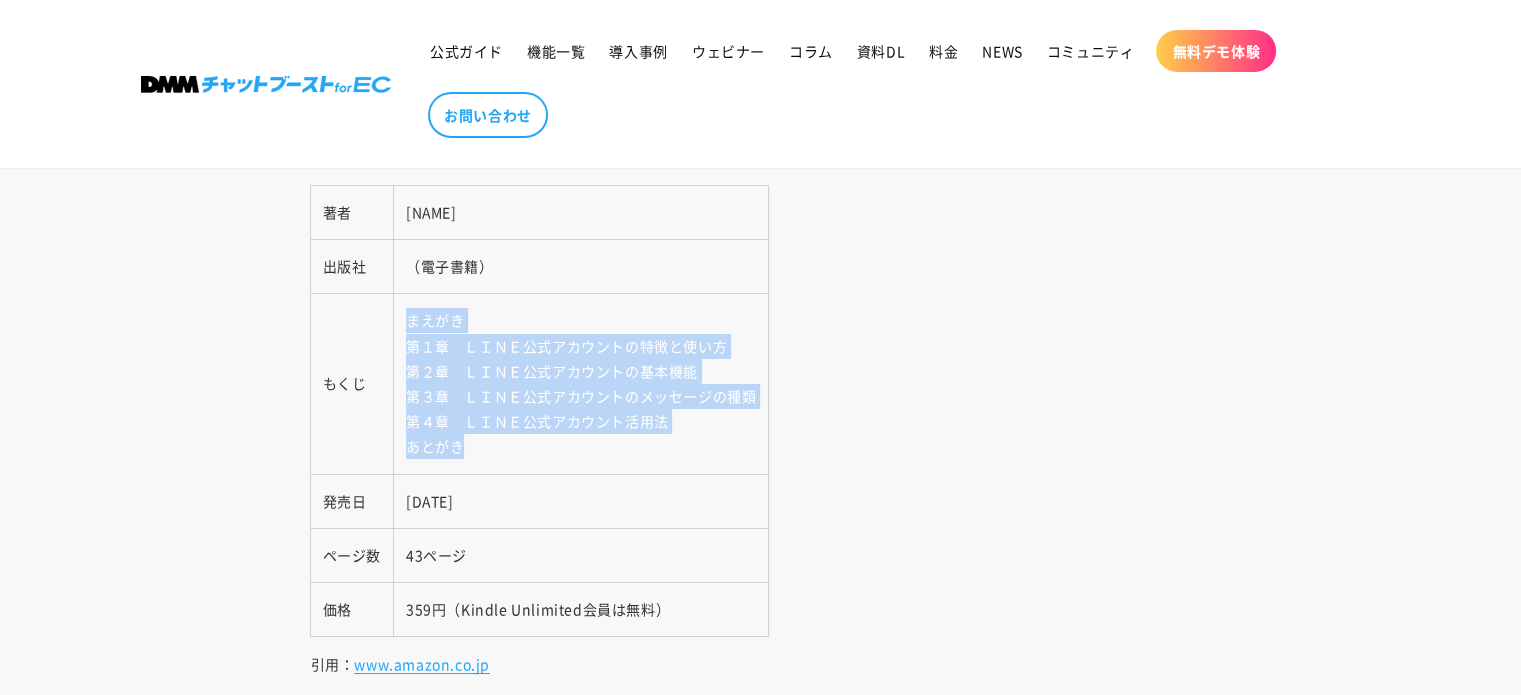 drag, startPoint x: 463, startPoint y: 349, endPoint x: 560, endPoint y: 443, distance: 135.07405 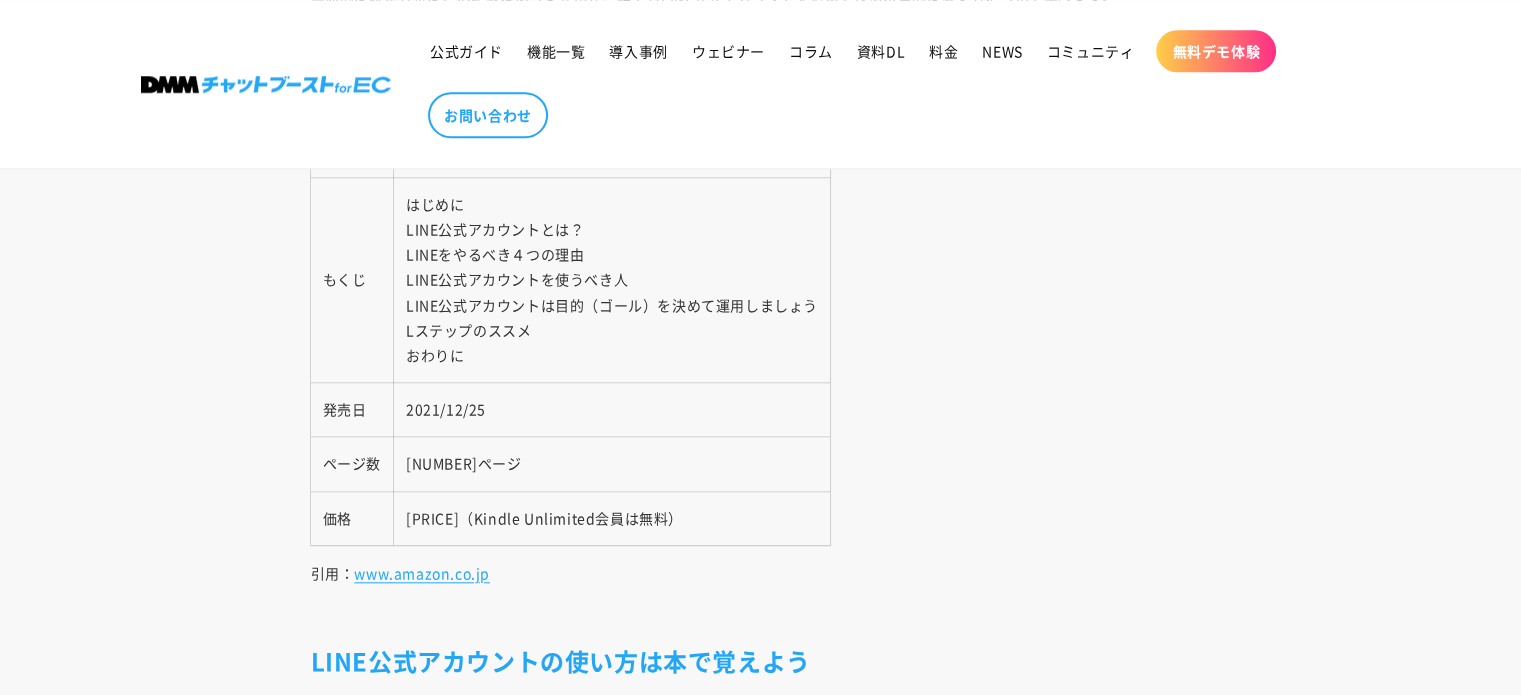 scroll, scrollTop: 25153, scrollLeft: 0, axis: vertical 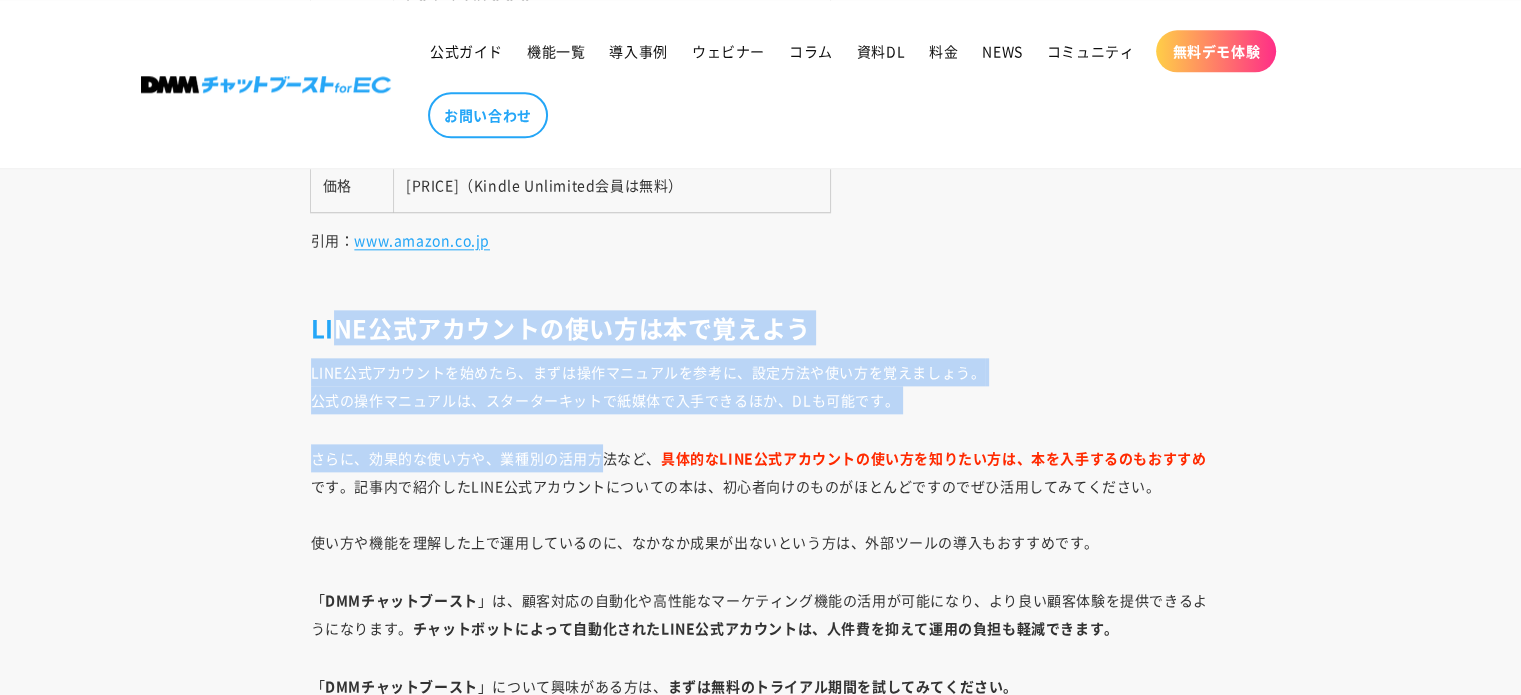 drag, startPoint x: 330, startPoint y: 307, endPoint x: 596, endPoint y: 437, distance: 296.06757 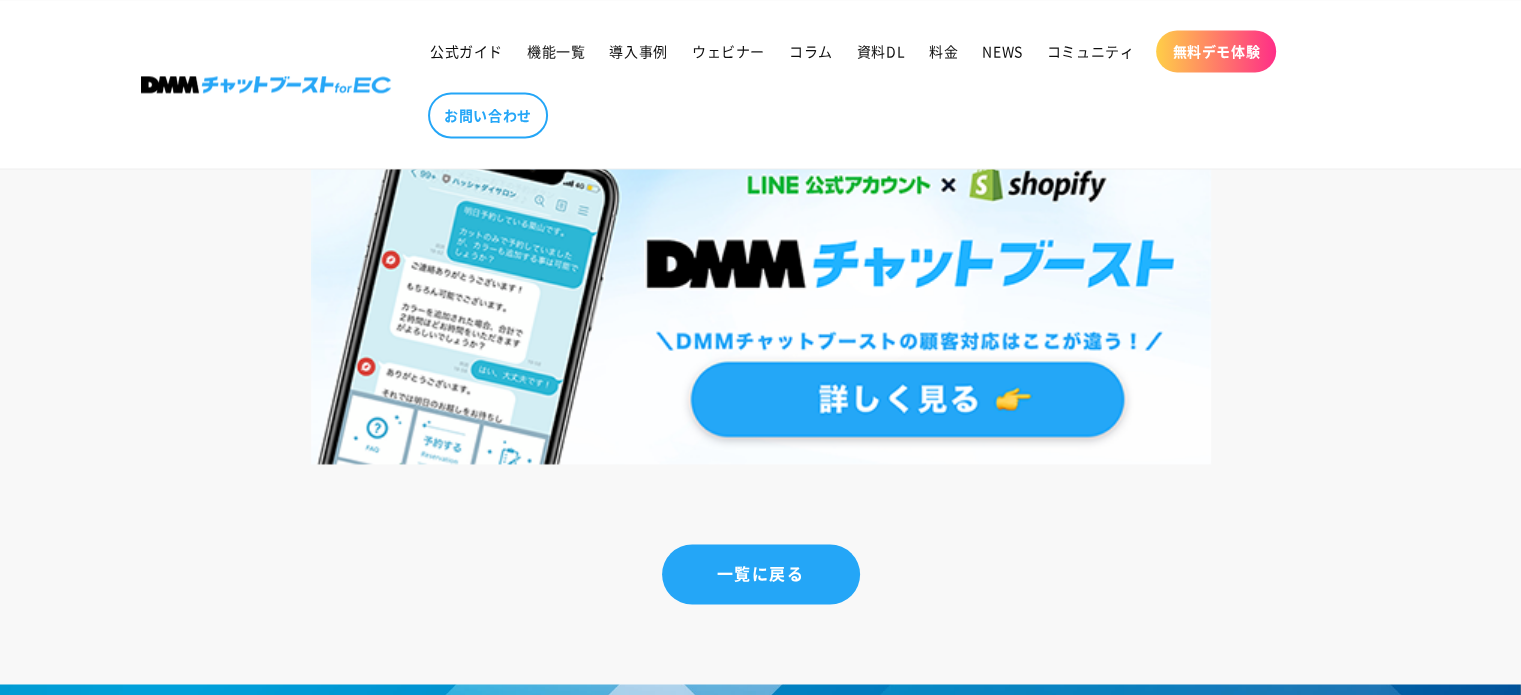 scroll, scrollTop: 26486, scrollLeft: 0, axis: vertical 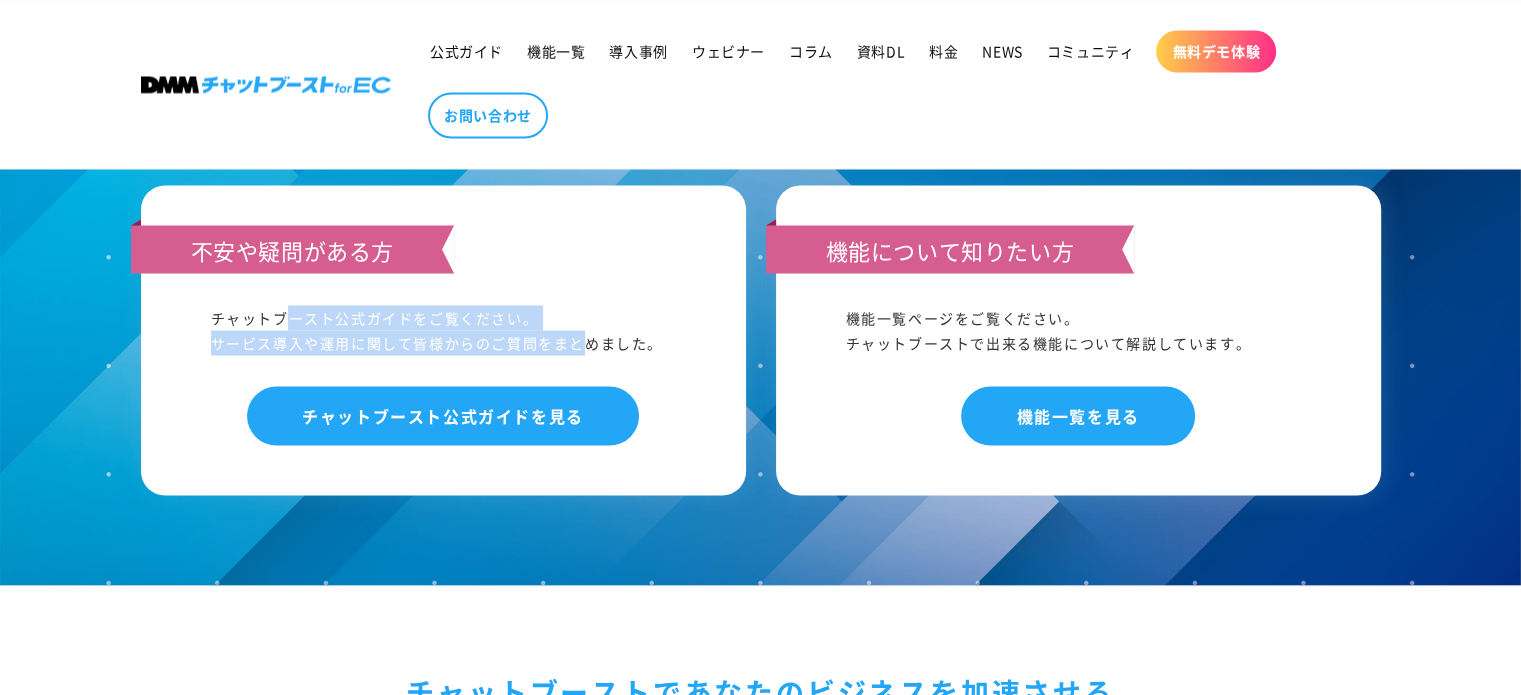 drag, startPoint x: 304, startPoint y: 309, endPoint x: 584, endPoint y: 338, distance: 281.49777 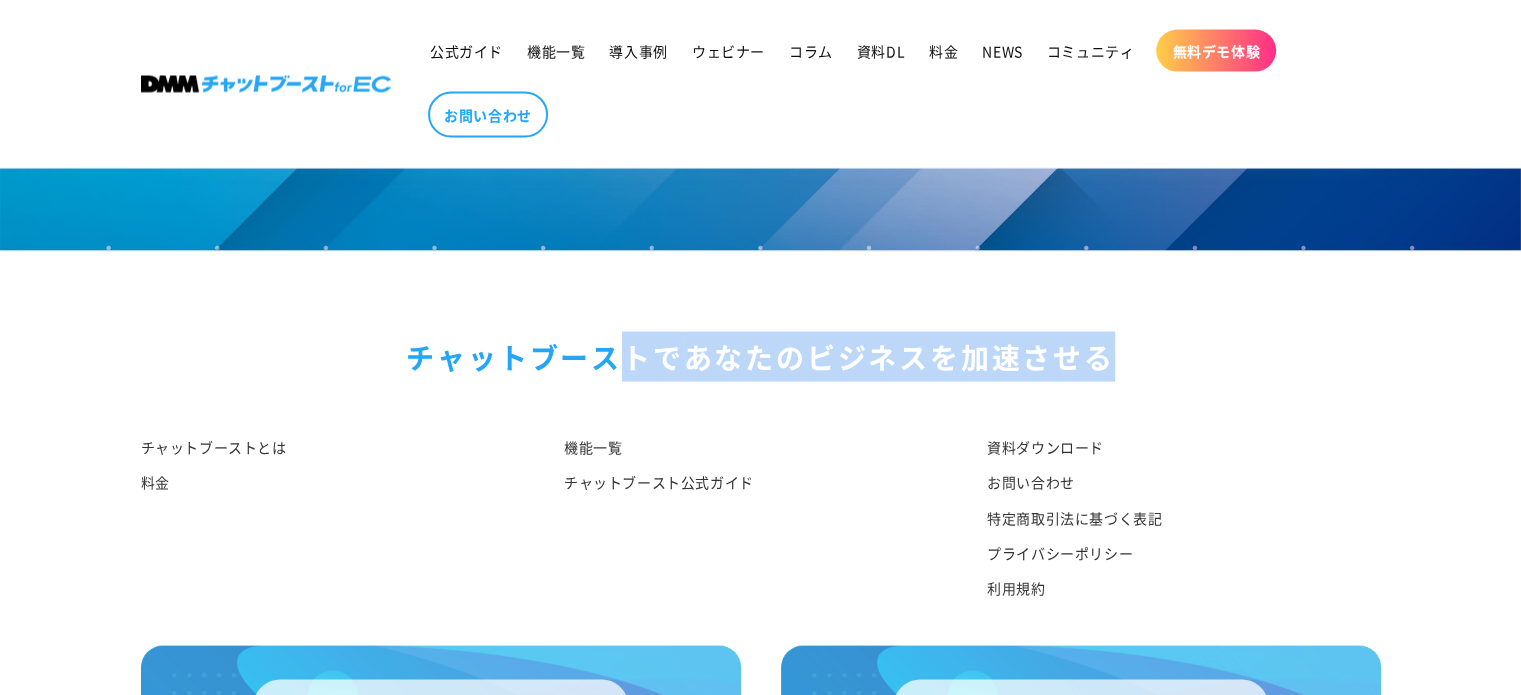 drag, startPoint x: 458, startPoint y: 341, endPoint x: 1214, endPoint y: 343, distance: 756.0026 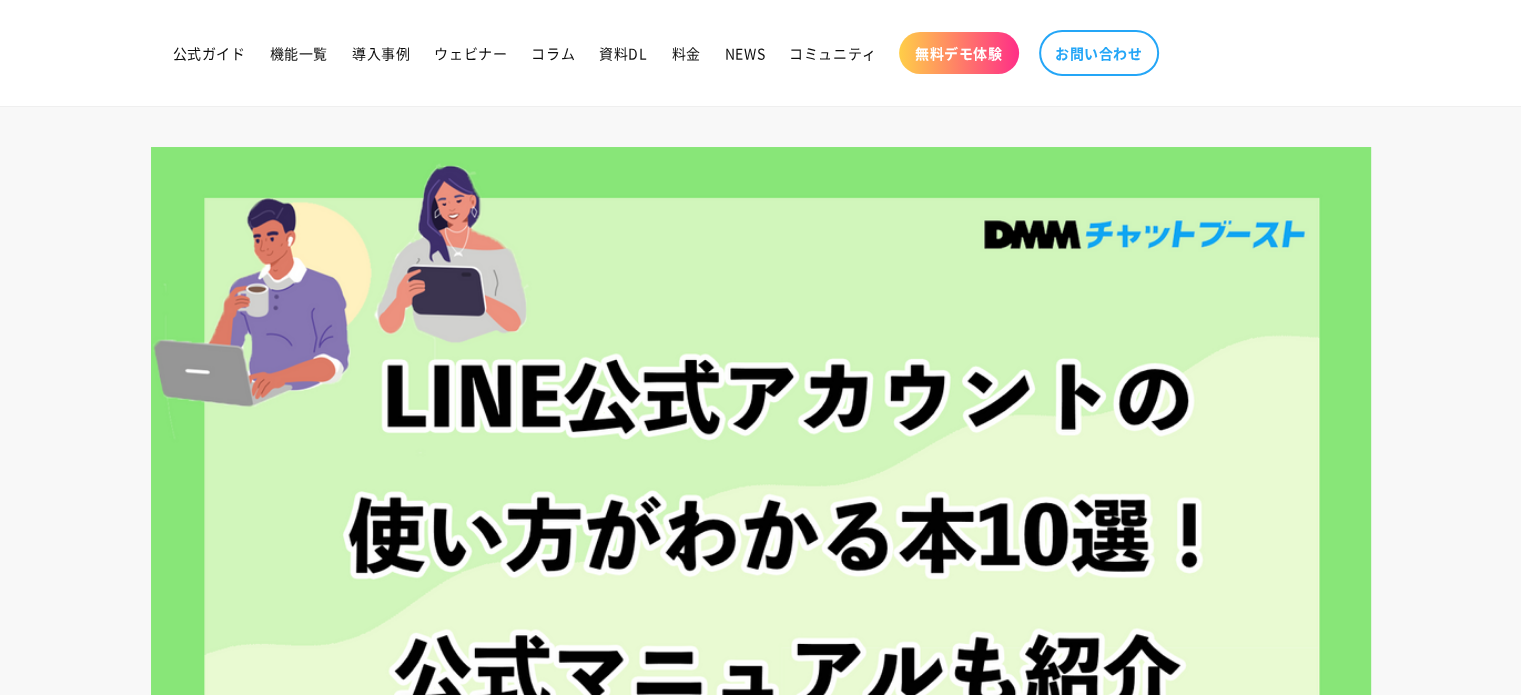 scroll, scrollTop: 0, scrollLeft: 0, axis: both 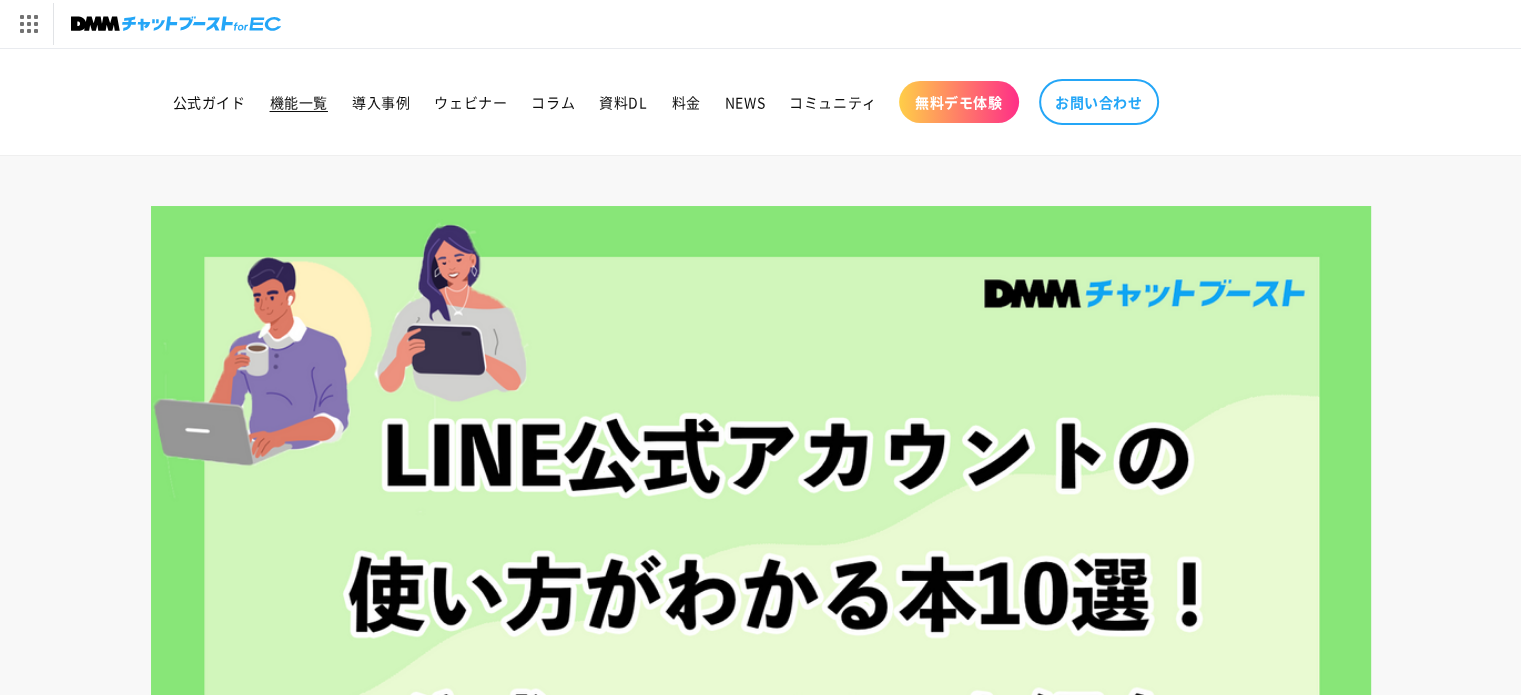 click on "機能一覧" at bounding box center (299, 102) 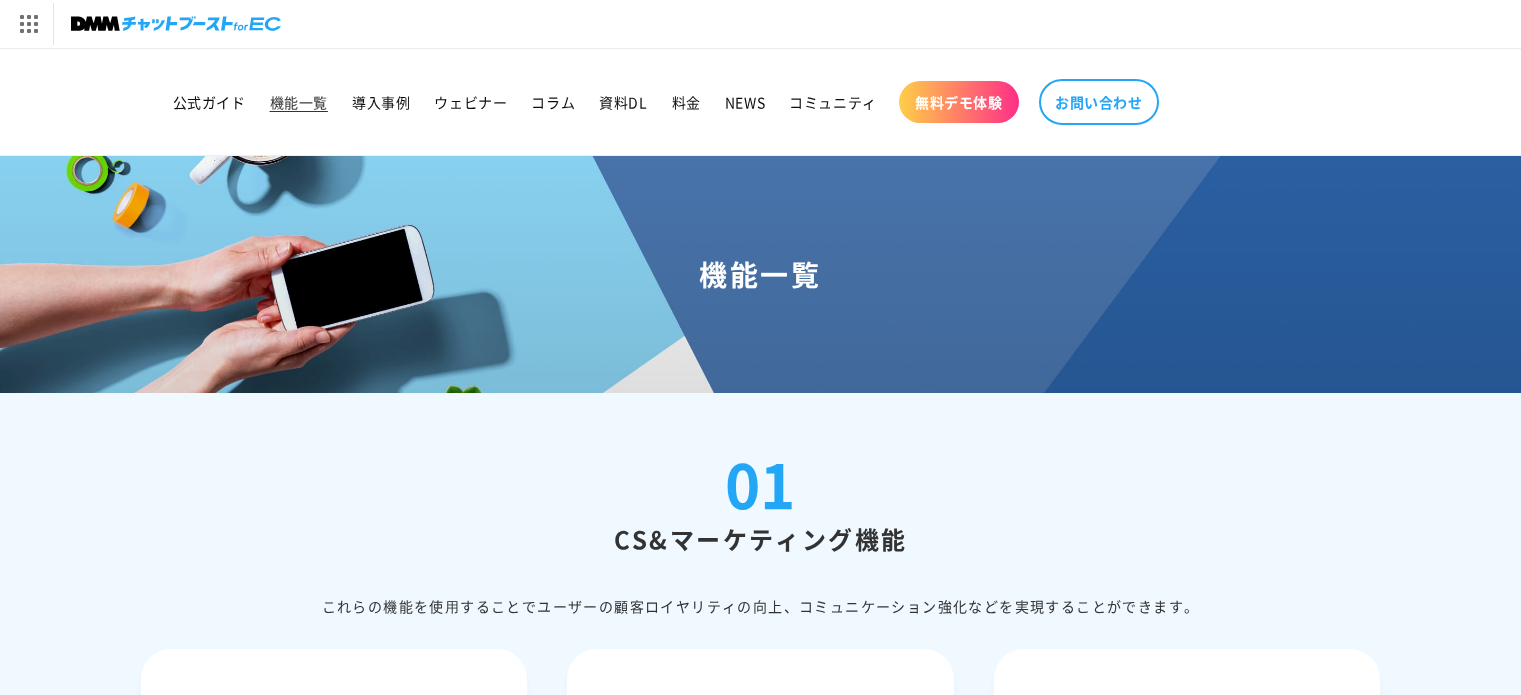 scroll, scrollTop: 0, scrollLeft: 0, axis: both 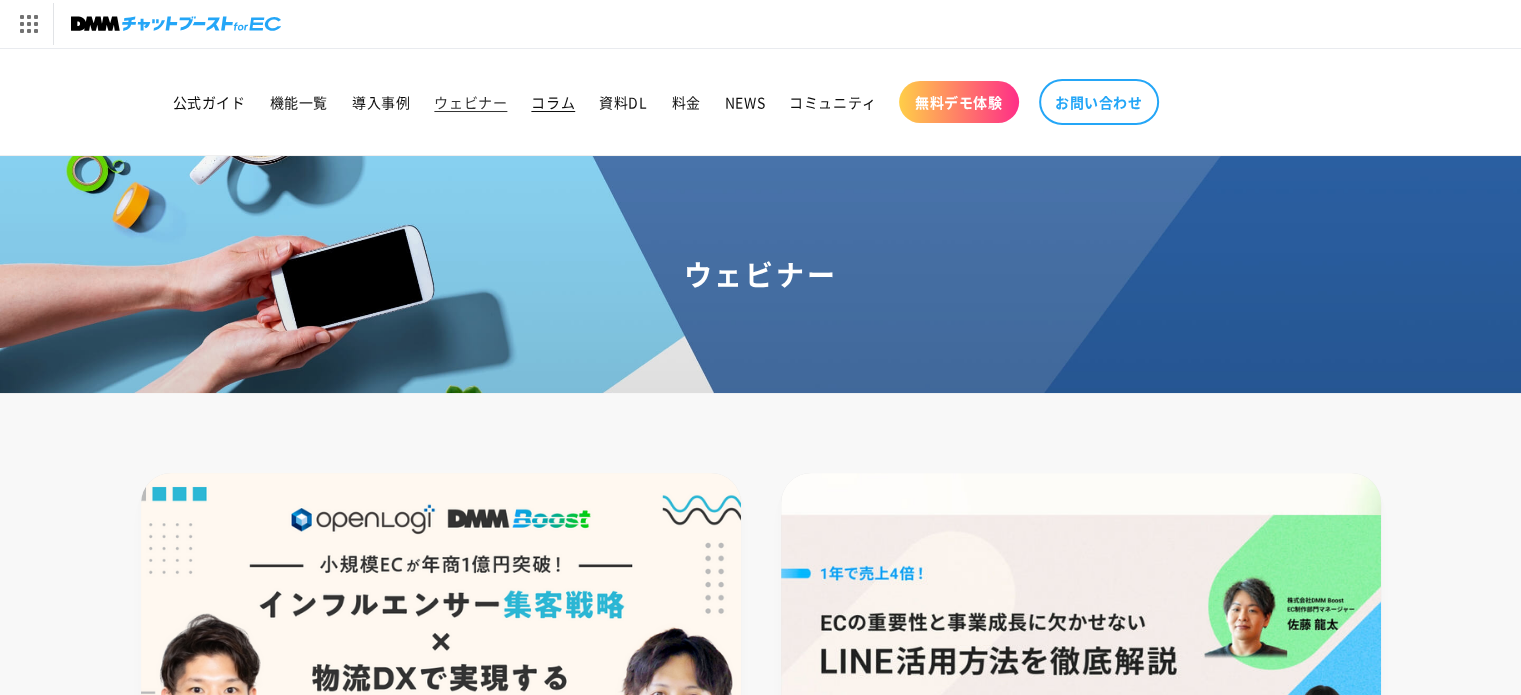 click on "コラム" at bounding box center [553, 102] 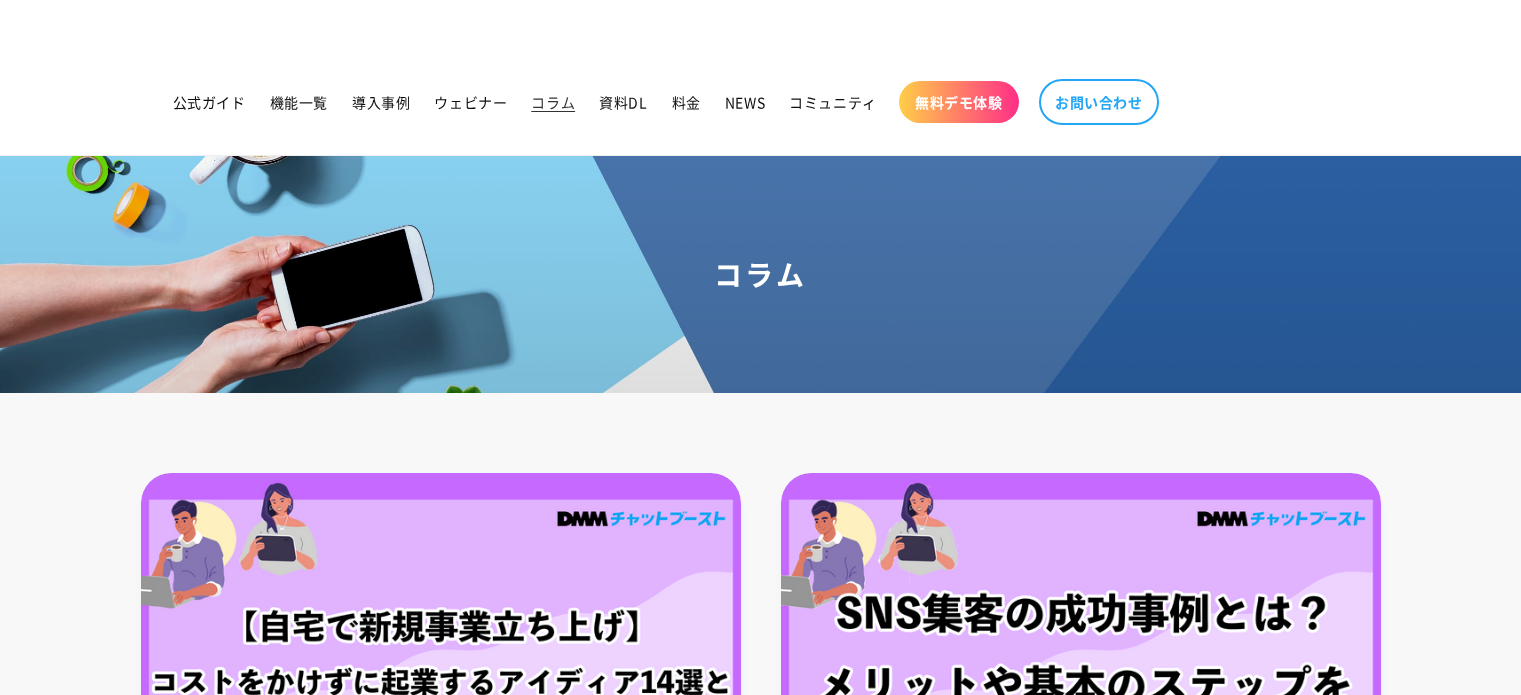 scroll, scrollTop: 0, scrollLeft: 0, axis: both 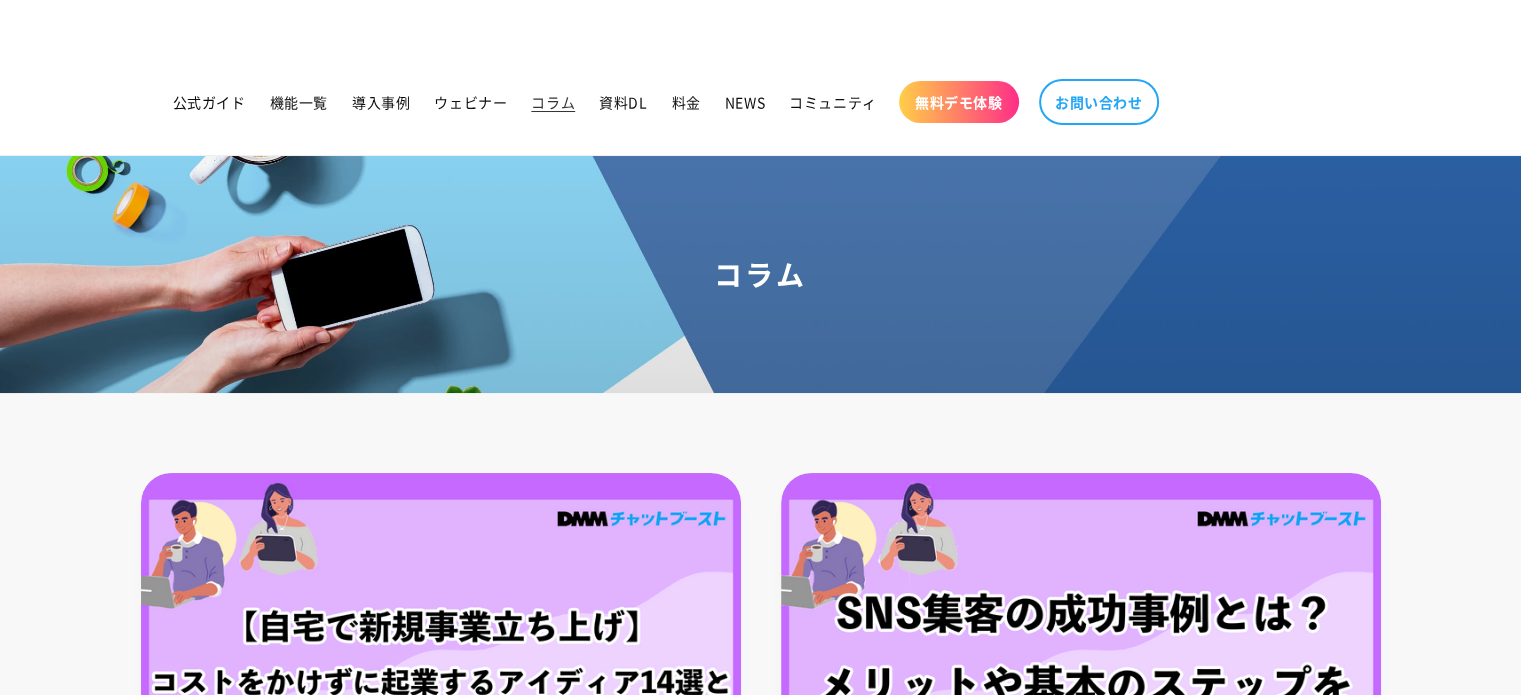 click on "資料DL" at bounding box center (623, 102) 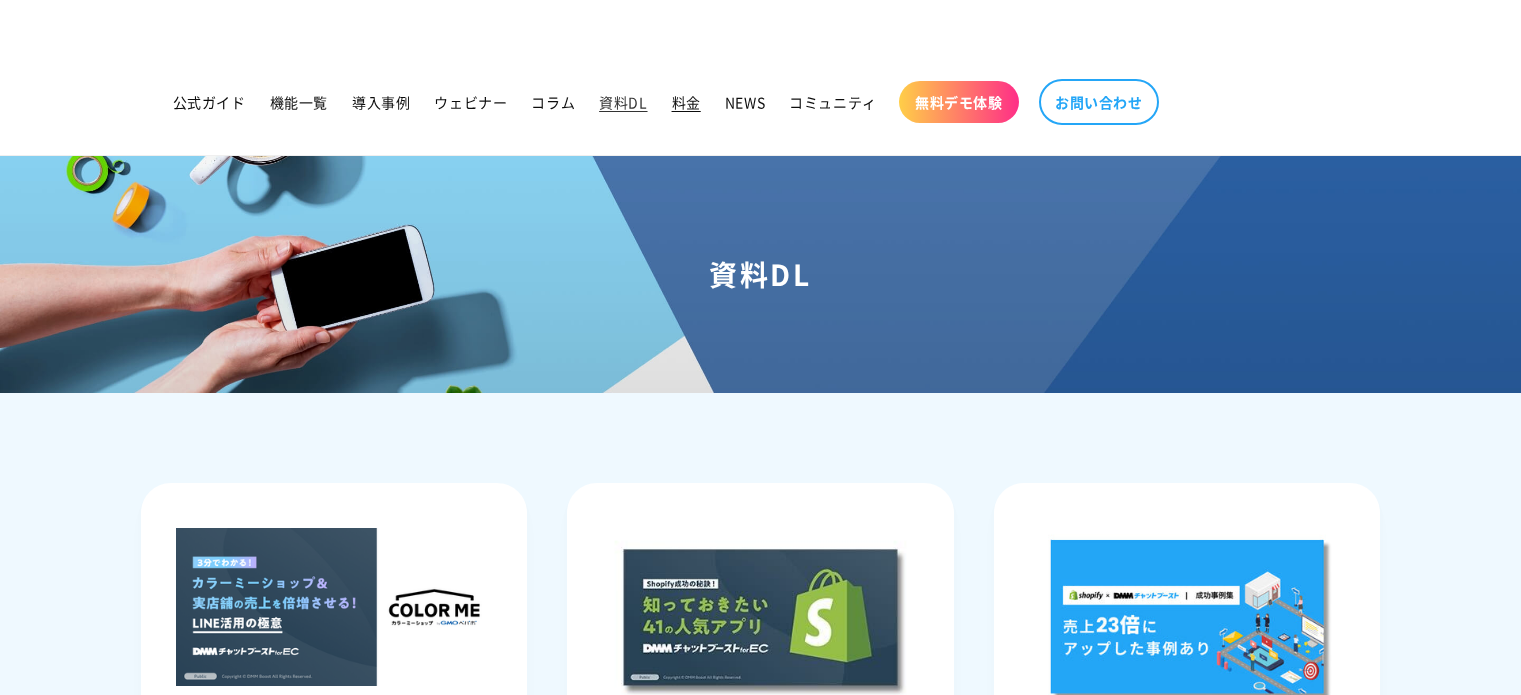scroll, scrollTop: 0, scrollLeft: 0, axis: both 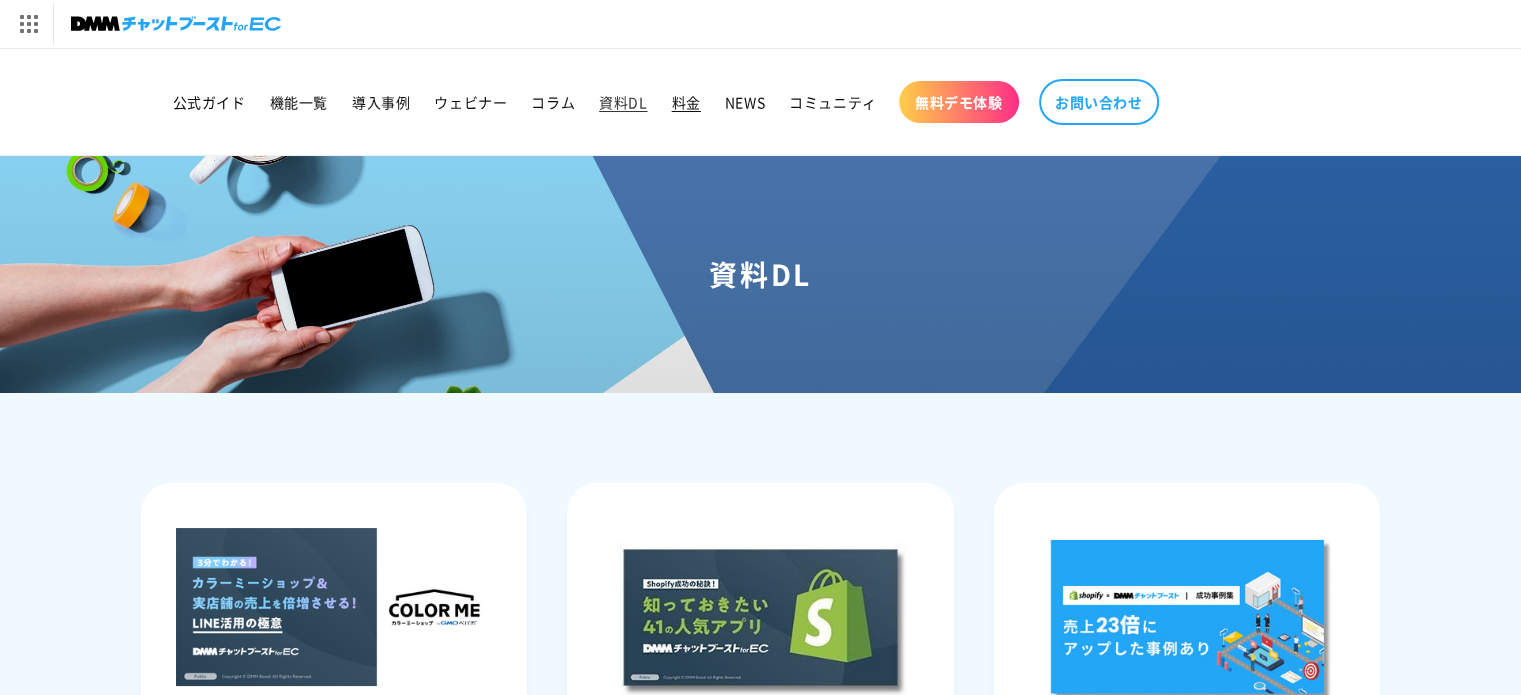 click on "料金" at bounding box center (686, 102) 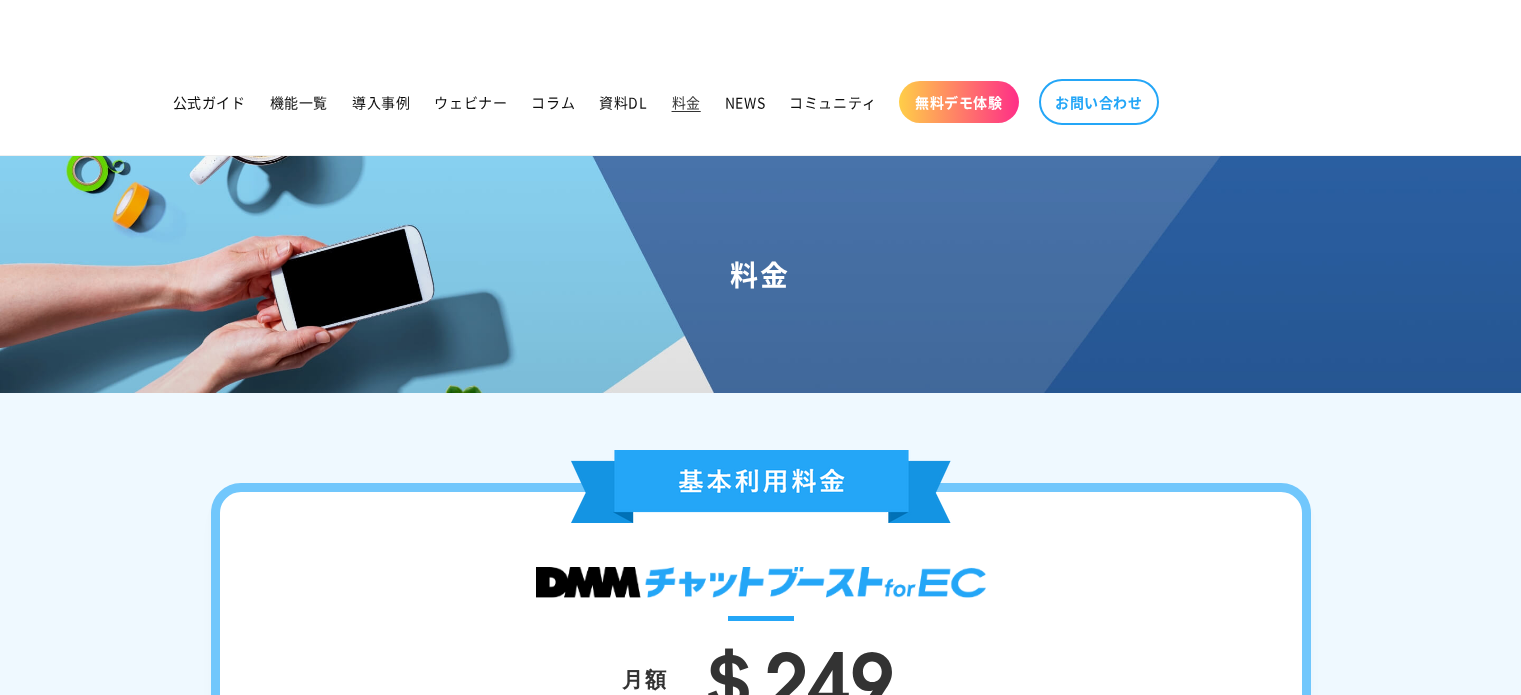 scroll, scrollTop: 0, scrollLeft: 0, axis: both 